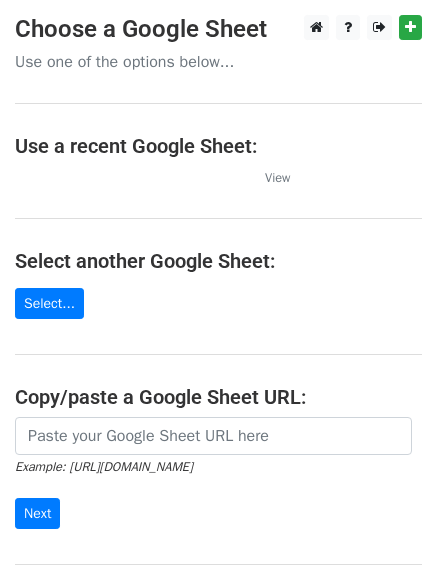 scroll, scrollTop: 0, scrollLeft: 0, axis: both 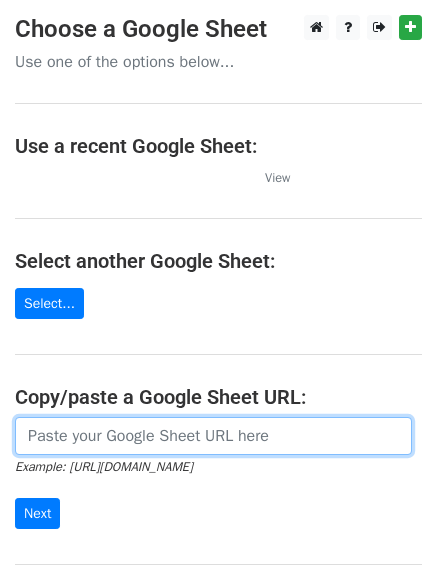 click at bounding box center [213, 436] 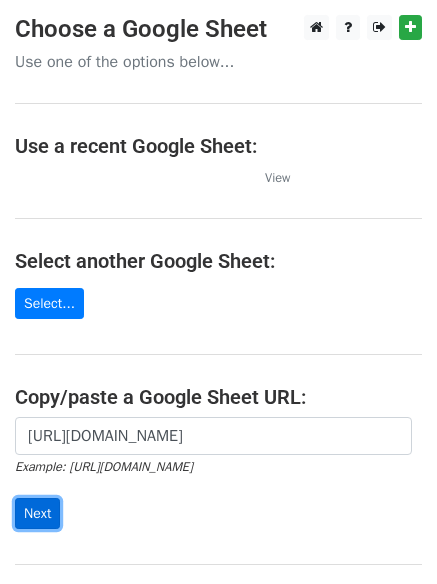 click on "Next" at bounding box center (37, 513) 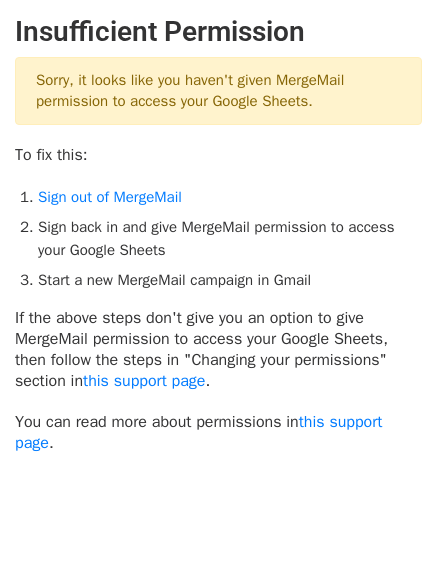 scroll, scrollTop: 0, scrollLeft: 0, axis: both 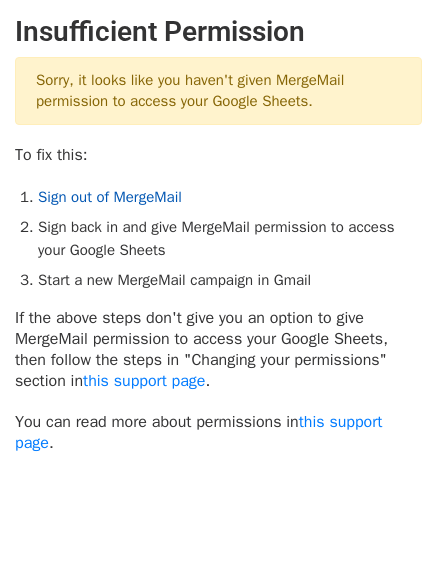 click on "Sign out of MergeMail" at bounding box center (110, 197) 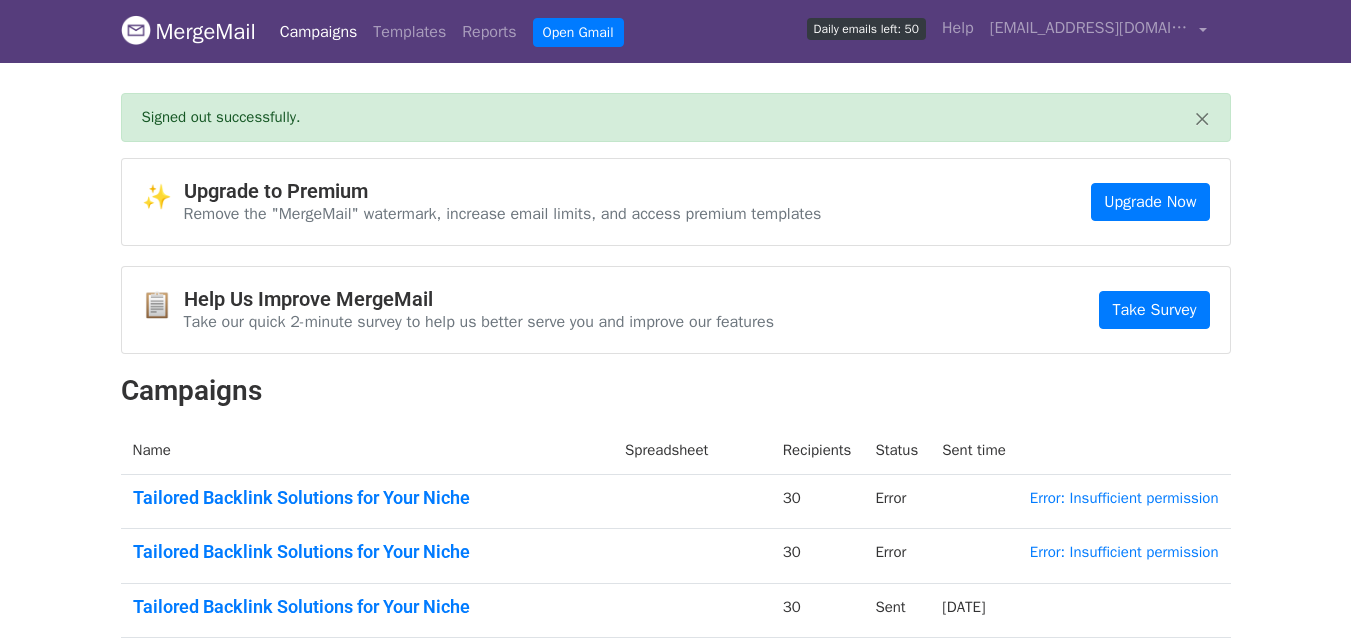 scroll, scrollTop: 0, scrollLeft: 0, axis: both 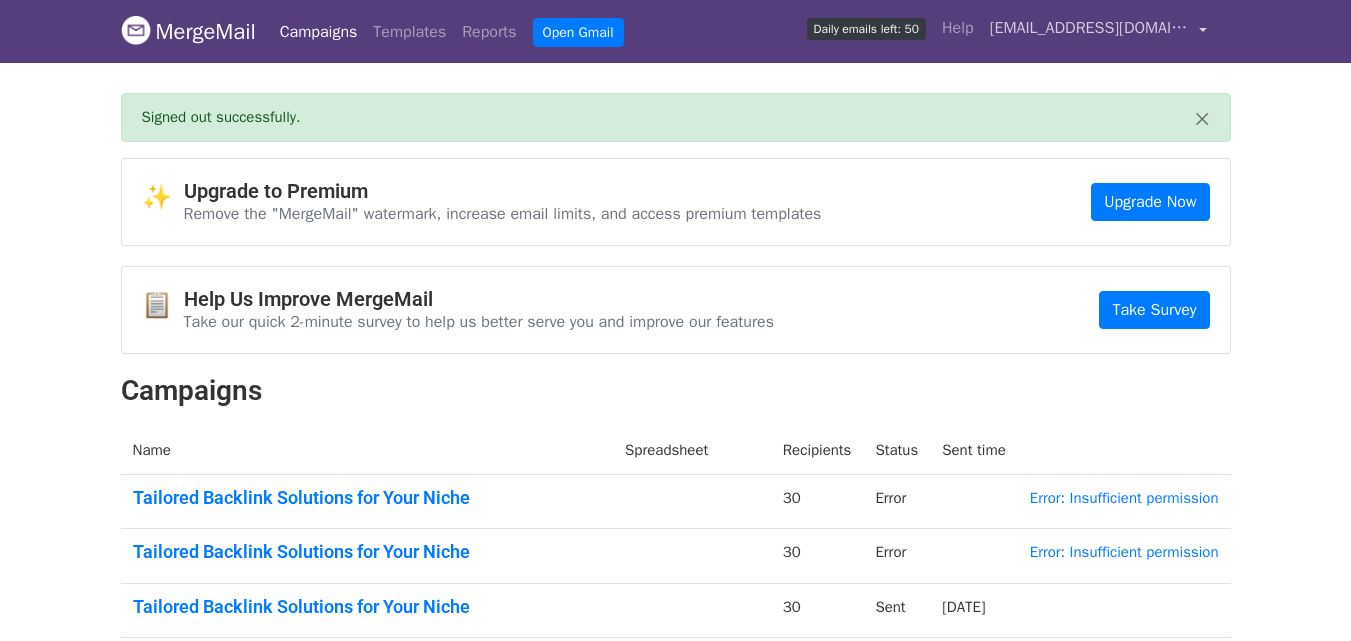 click on "dahlia.backlinks@gmail.com" at bounding box center (1090, 28) 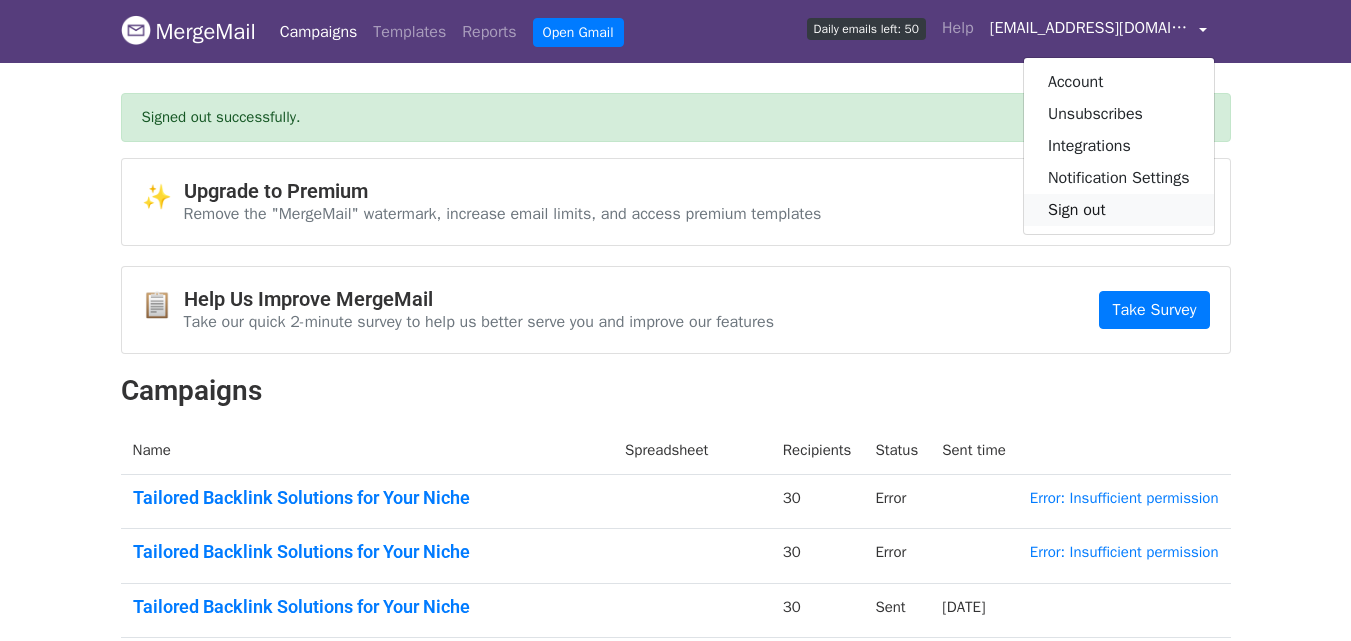 click on "Sign out" at bounding box center [1119, 210] 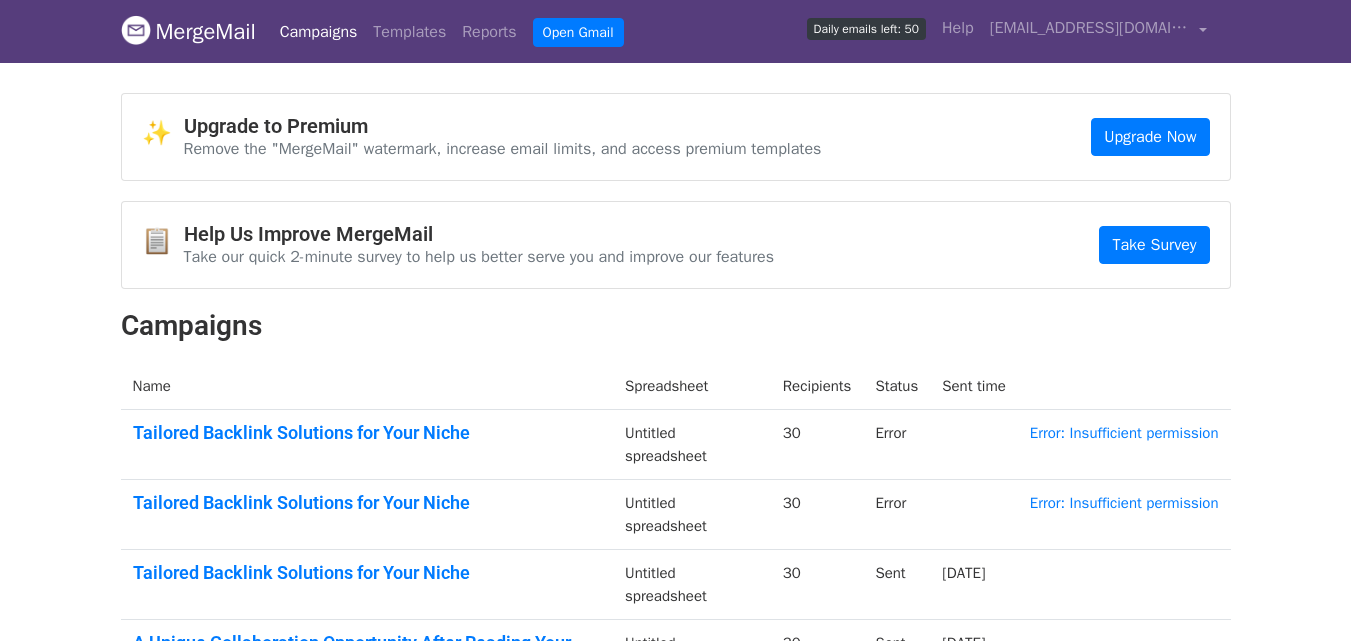 scroll, scrollTop: 0, scrollLeft: 0, axis: both 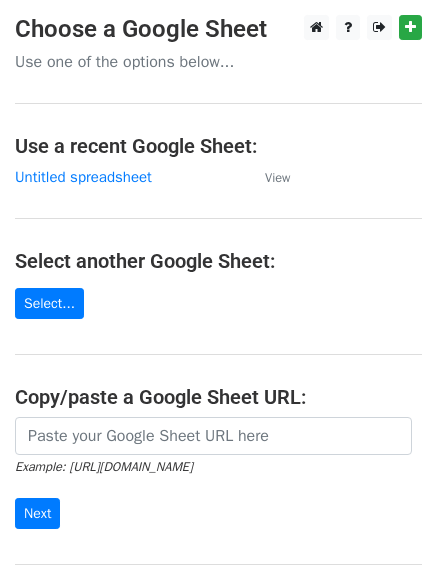 click on "Choose a Google Sheet
Use one of the options below...
Use a recent Google Sheet:
Untitled spreadsheet
View
Select another Google Sheet:
Select...
Copy/paste a Google Sheet URL:
Example:
[URL][DOMAIN_NAME]
Next
Google Sheets
Need help?
Help
×
Why do I need to copy/paste a Google Sheet URL?
Normally, MergeMail would show you a list of your Google Sheets to choose from, but because you didn't allow MergeMail access to your Google Drive, it cannot show you a list of your Google Sheets. You can read more about permissions in our  support pages .
If you'd like to see a list of your Google Sheets, you'll need to  sign out of MergeMail  and then sign back in and allow access to your Google Drive.
Are your recipients in a CSV or Excel file?
Import your CSV or Excel file into a Google Sheet  then try again.
Need help with something else?
," at bounding box center (218, 325) 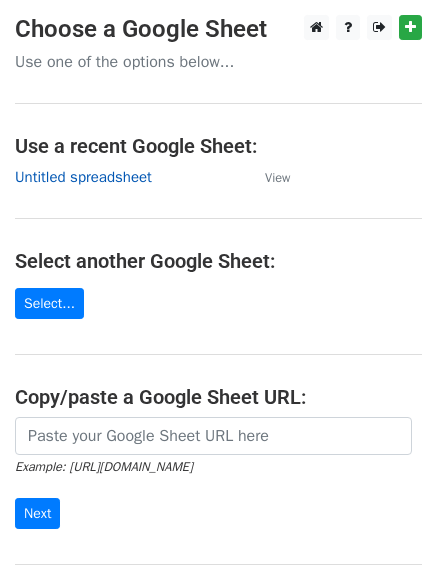 click on "Untitled spreadsheet" at bounding box center (83, 177) 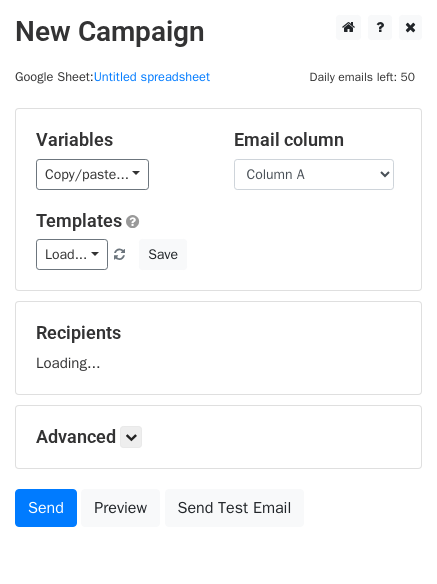 scroll, scrollTop: 0, scrollLeft: 0, axis: both 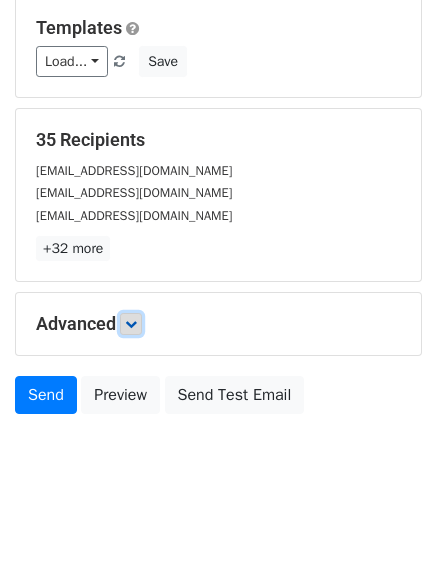 click at bounding box center [131, 324] 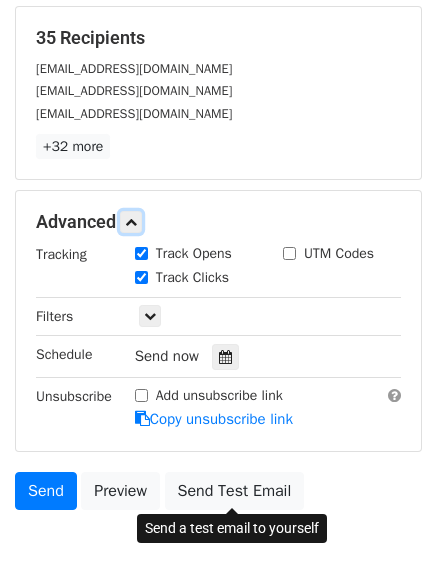 scroll, scrollTop: 389, scrollLeft: 0, axis: vertical 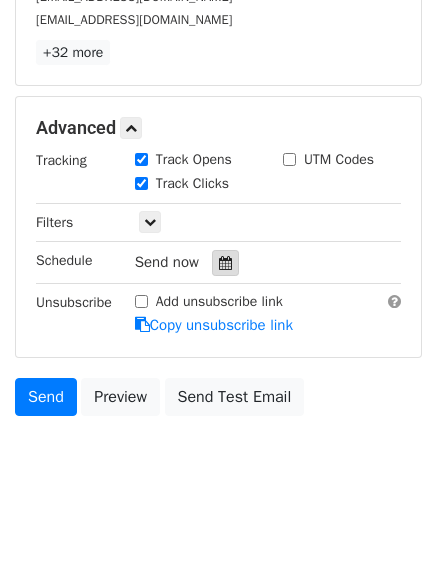click at bounding box center (225, 263) 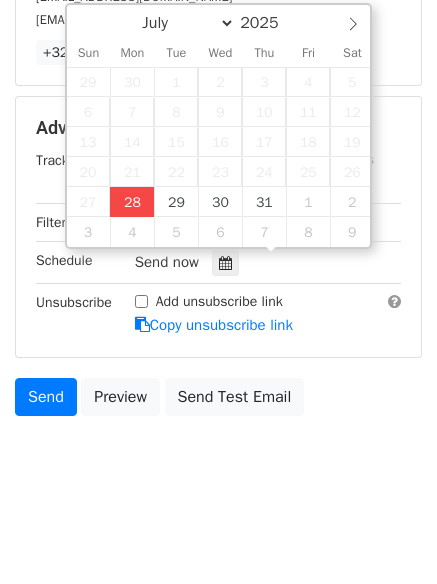 type on "2025-07-28 12:00" 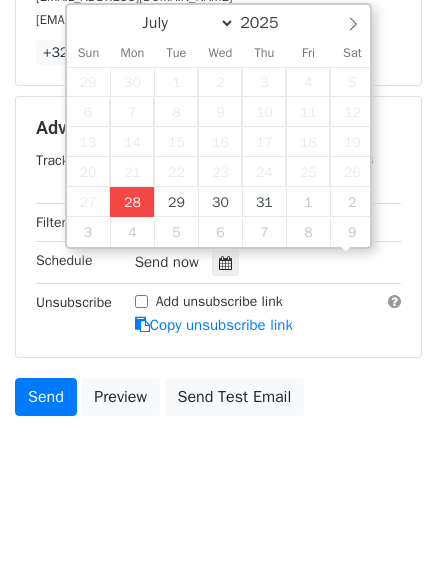 scroll, scrollTop: 1, scrollLeft: 0, axis: vertical 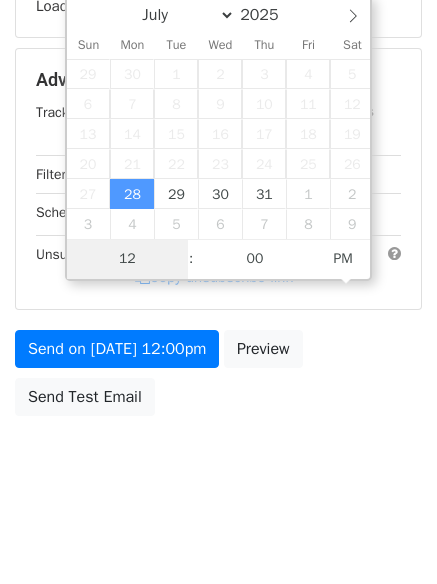 type on "4" 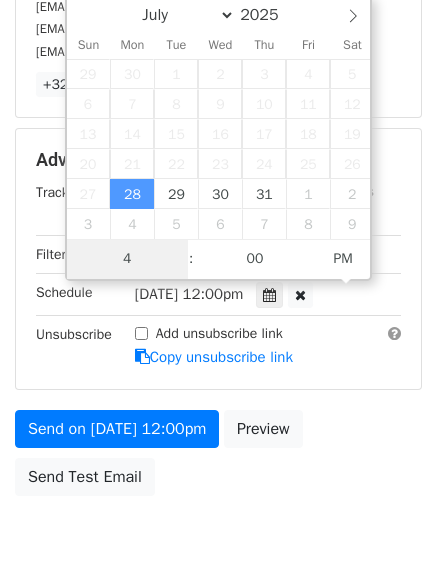 scroll, scrollTop: 389, scrollLeft: 0, axis: vertical 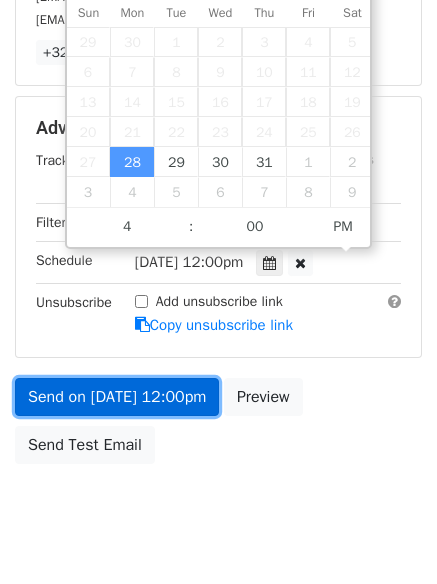type on "2025-07-28 16:00" 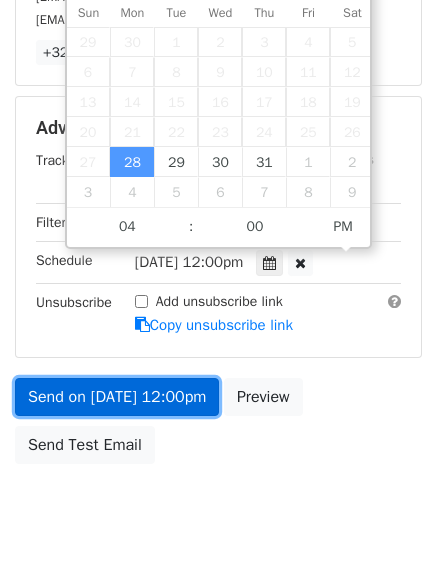 click on "Send on Jul 28 at 12:00pm" at bounding box center [117, 397] 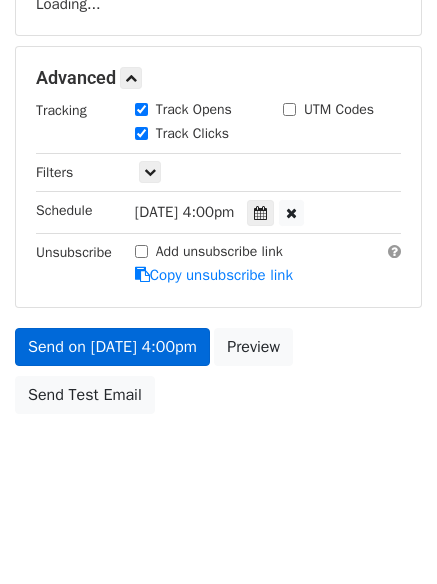 scroll, scrollTop: 357, scrollLeft: 0, axis: vertical 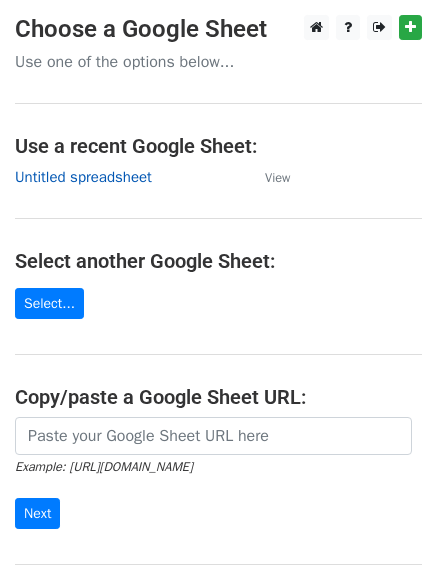 click on "Untitled spreadsheet" at bounding box center (83, 177) 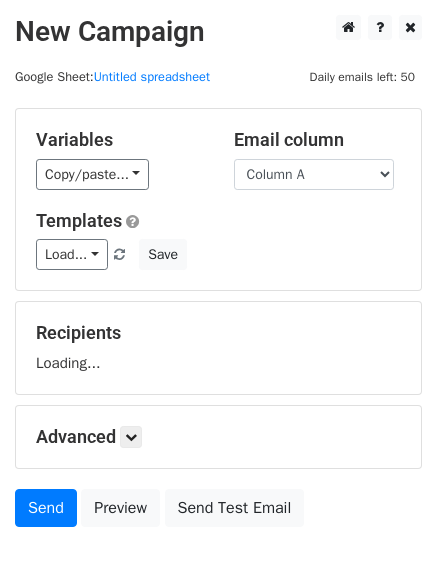 scroll, scrollTop: 0, scrollLeft: 0, axis: both 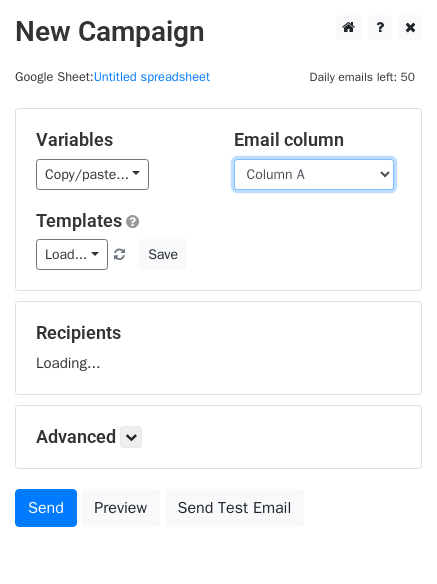 click on "Column A
Column B
Column C" at bounding box center (314, 174) 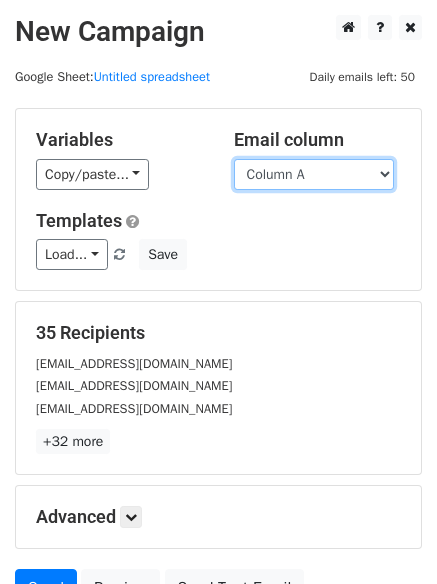 drag, startPoint x: 314, startPoint y: 177, endPoint x: 314, endPoint y: 188, distance: 11 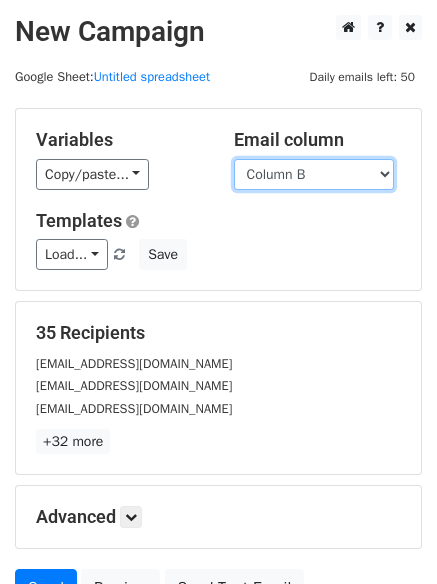 click on "Column A
Column B
Column C" at bounding box center [314, 174] 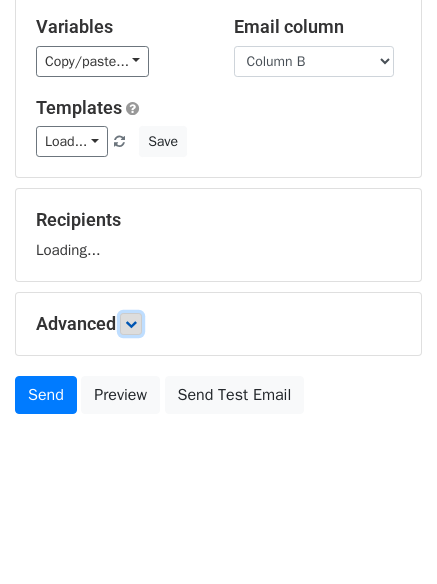 click at bounding box center [131, 324] 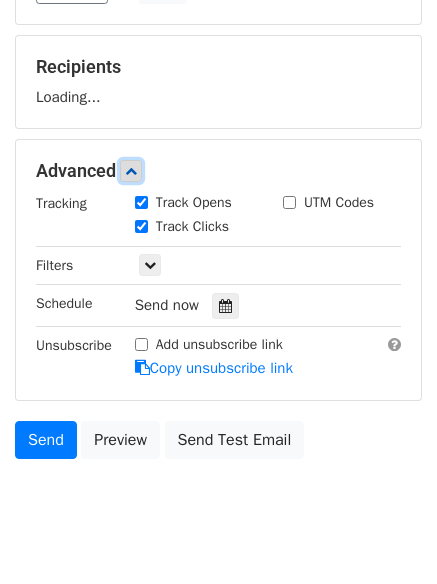 scroll, scrollTop: 306, scrollLeft: 0, axis: vertical 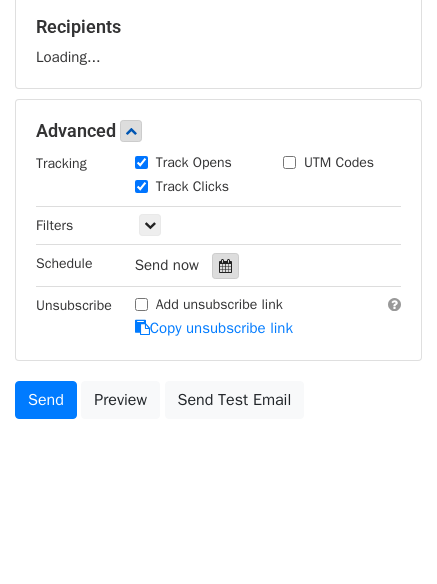 click at bounding box center [225, 266] 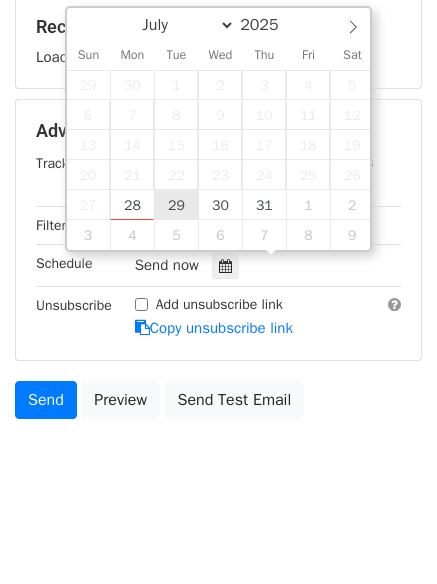 type on "2025-07-29 12:00" 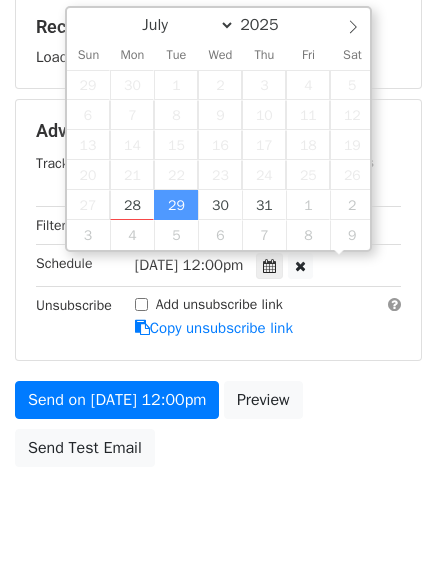 scroll, scrollTop: 1, scrollLeft: 0, axis: vertical 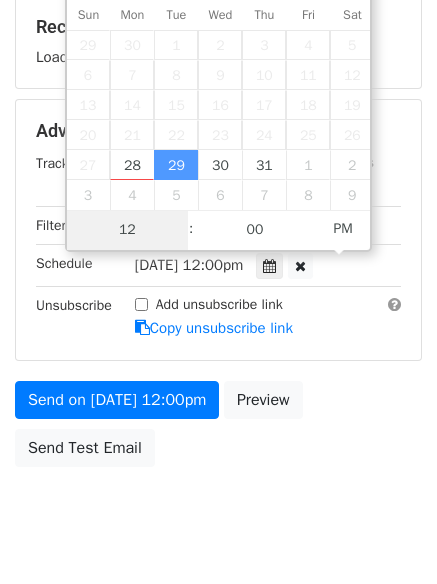 type on "5" 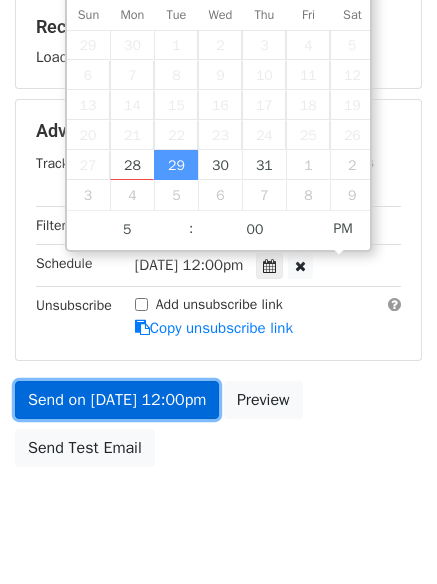 type on "2025-07-29 17:00" 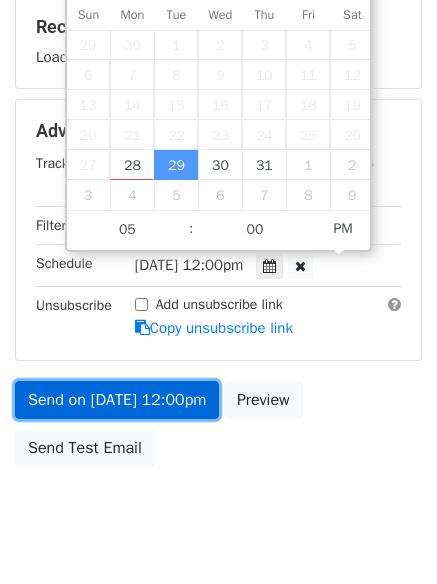 click on "Send on Jul 29 at 12:00pm" at bounding box center [117, 400] 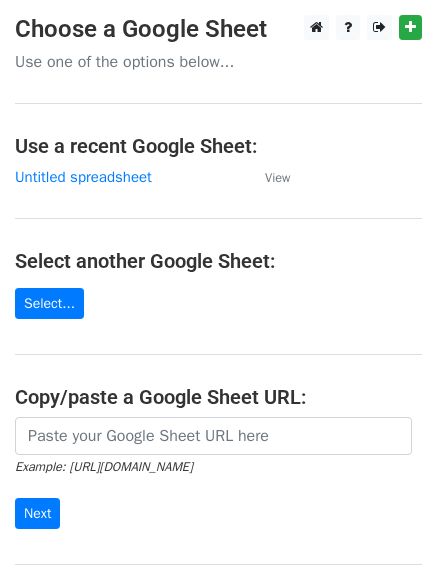 scroll, scrollTop: 0, scrollLeft: 0, axis: both 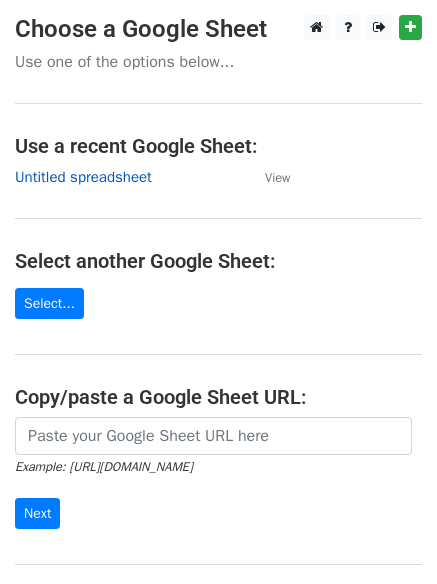 click on "Untitled spreadsheet" at bounding box center [83, 177] 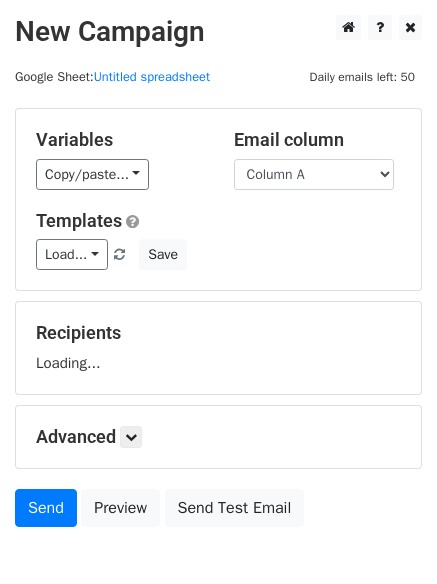 click on "Column A
Column B
Column C" at bounding box center [314, 174] 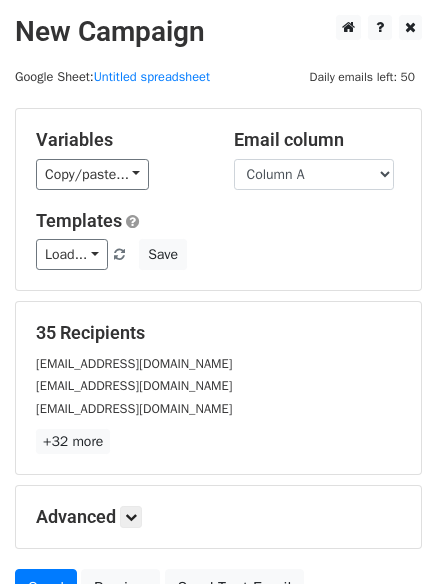 click on "Load...
No templates saved
Save" at bounding box center [218, 254] 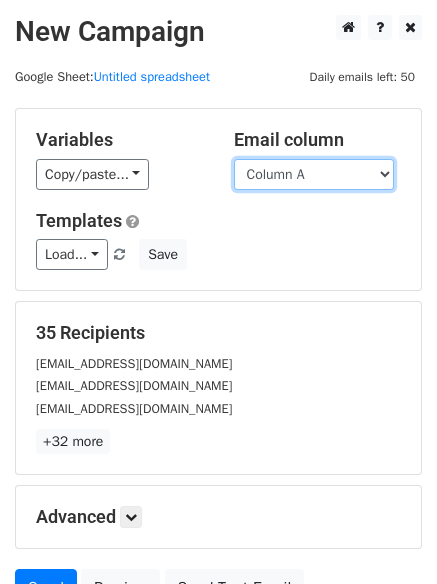 click on "Column A
Column B
Column C" at bounding box center (314, 174) 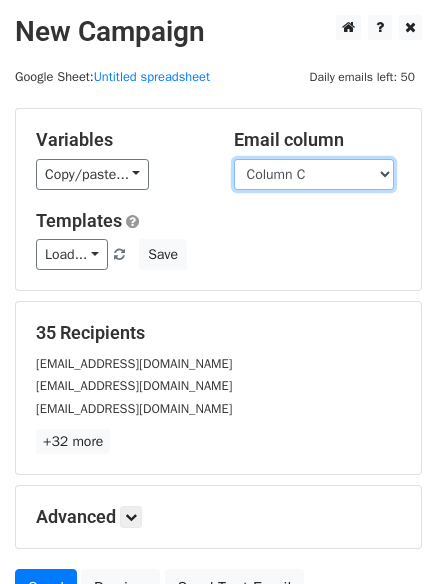 click on "Column A
Column B
Column C" at bounding box center [314, 174] 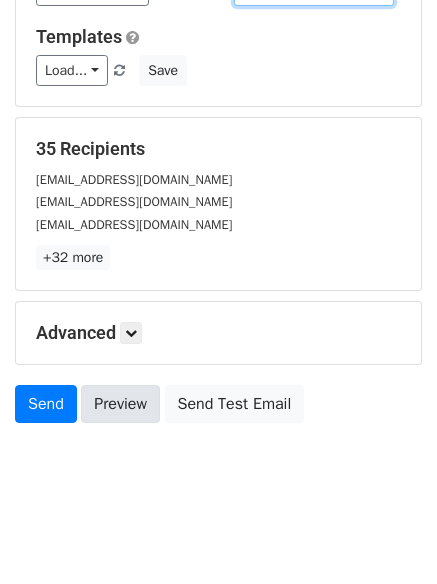 scroll, scrollTop: 113, scrollLeft: 0, axis: vertical 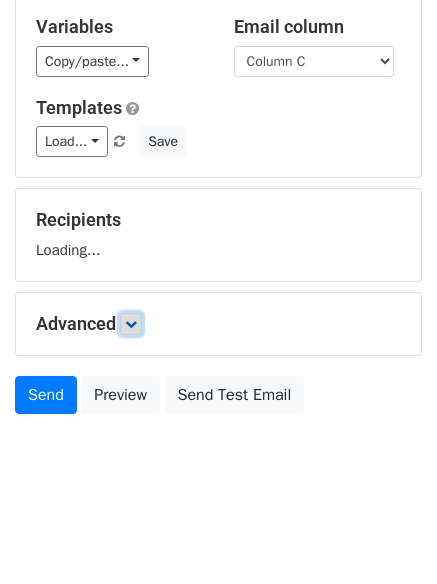 click at bounding box center [131, 324] 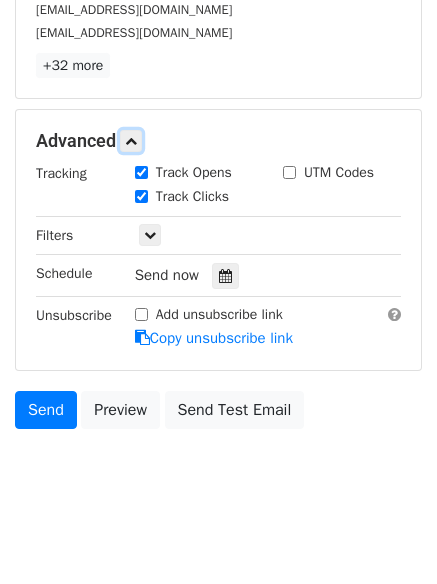 scroll, scrollTop: 382, scrollLeft: 0, axis: vertical 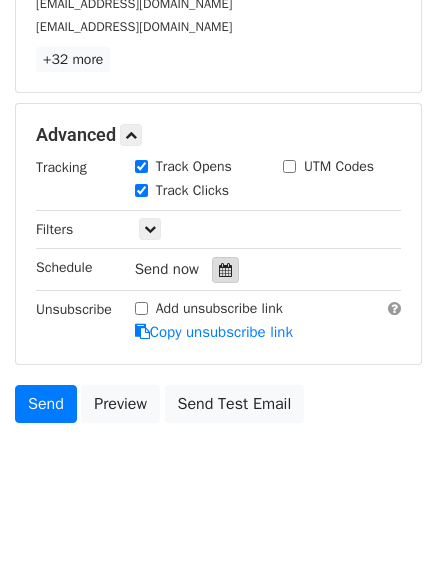 click at bounding box center [225, 270] 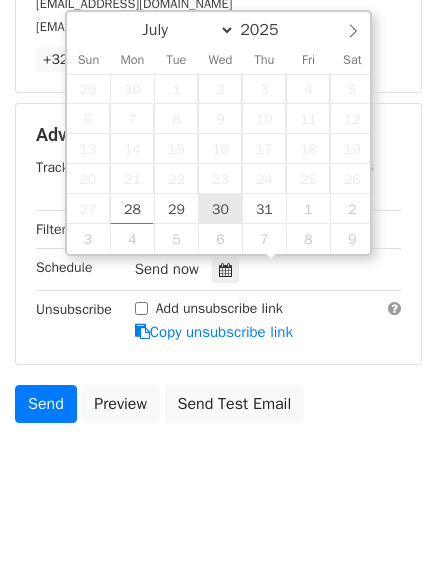type on "2025-07-30 12:00" 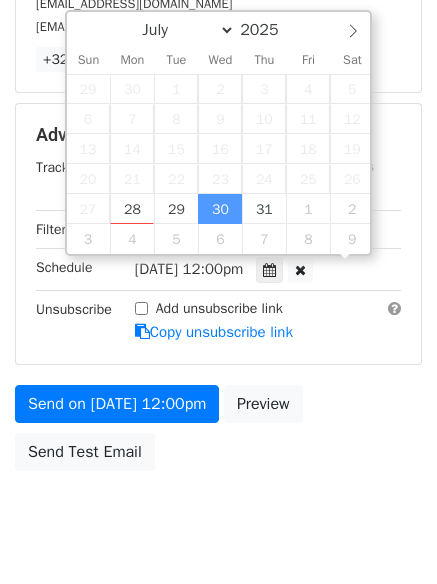 scroll, scrollTop: 1, scrollLeft: 0, axis: vertical 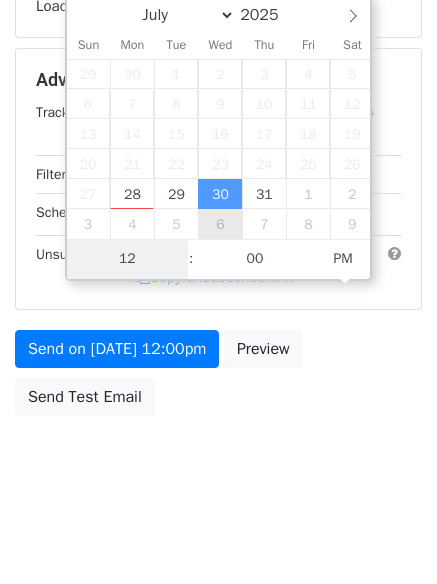type on "6" 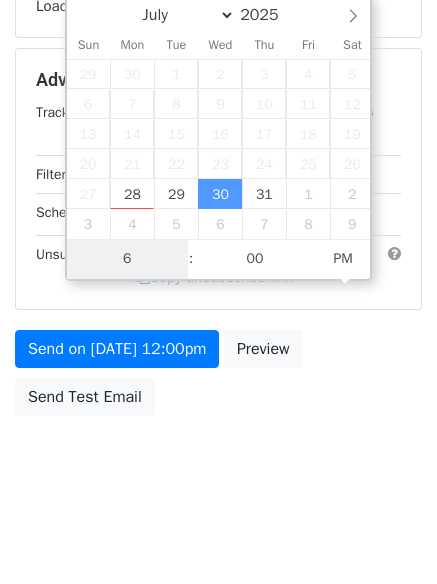 scroll, scrollTop: 382, scrollLeft: 0, axis: vertical 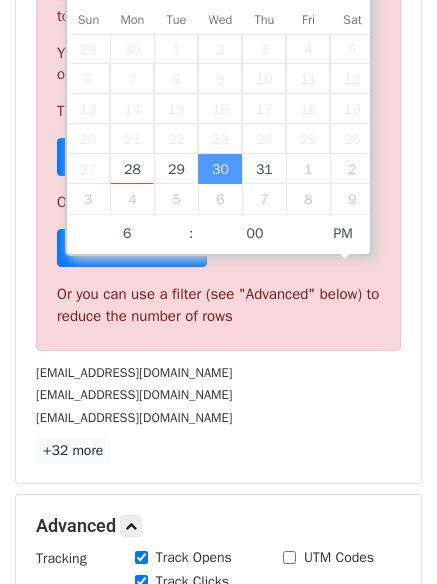 type on "2025-07-30 18:00" 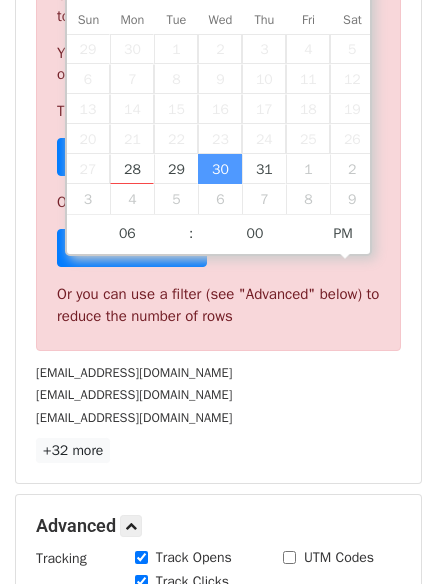 click on "+32 more" at bounding box center (218, 450) 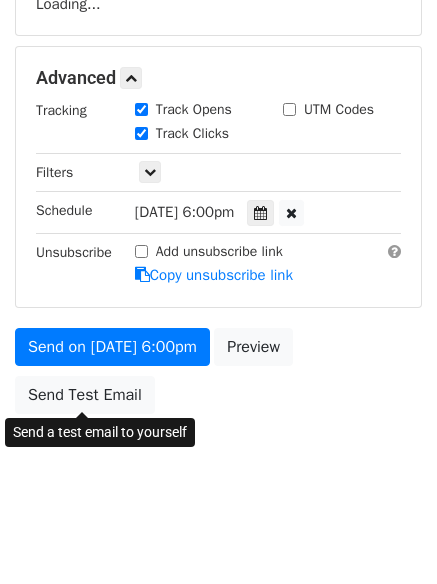 scroll, scrollTop: 357, scrollLeft: 0, axis: vertical 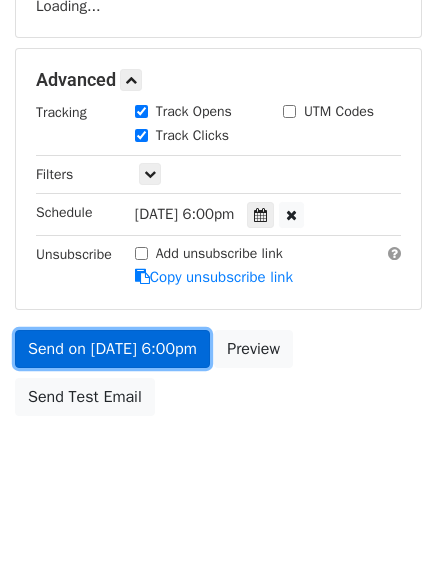 click on "Send on Jul 30 at 6:00pm" at bounding box center (112, 349) 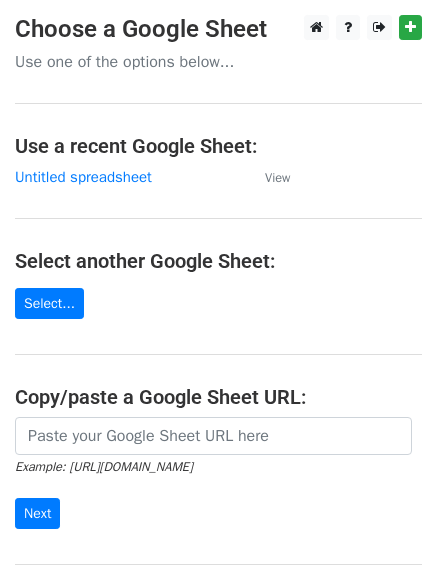 scroll, scrollTop: 0, scrollLeft: 0, axis: both 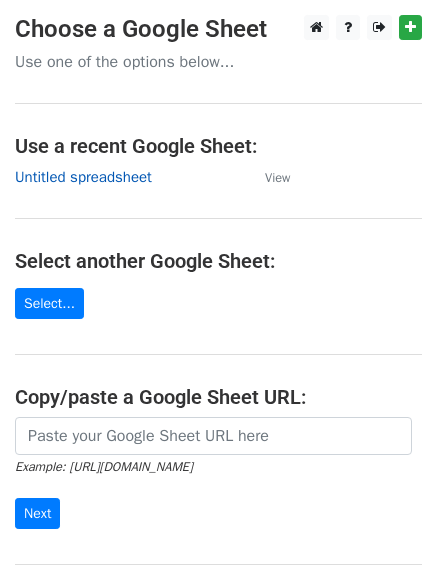 click on "Untitled spreadsheet" at bounding box center [83, 177] 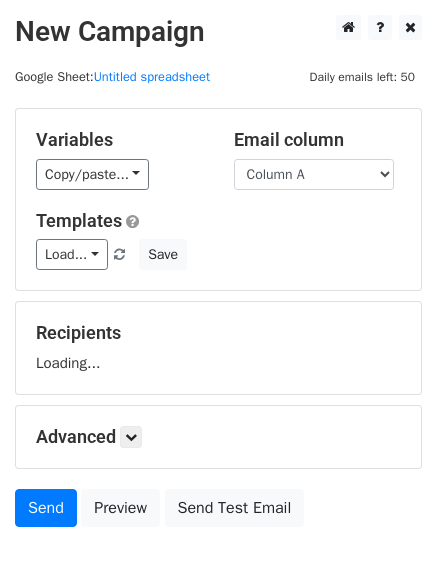 scroll, scrollTop: 0, scrollLeft: 0, axis: both 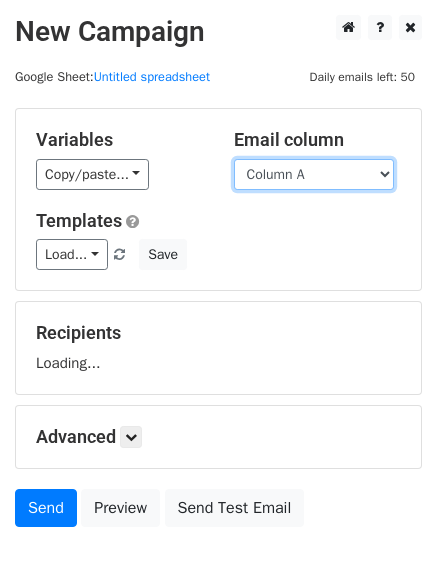 drag, startPoint x: 298, startPoint y: 173, endPoint x: 313, endPoint y: 209, distance: 39 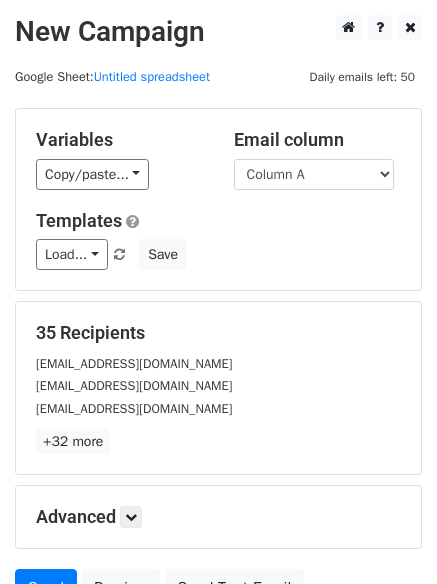 drag, startPoint x: 319, startPoint y: 174, endPoint x: 315, endPoint y: 217, distance: 43.185646 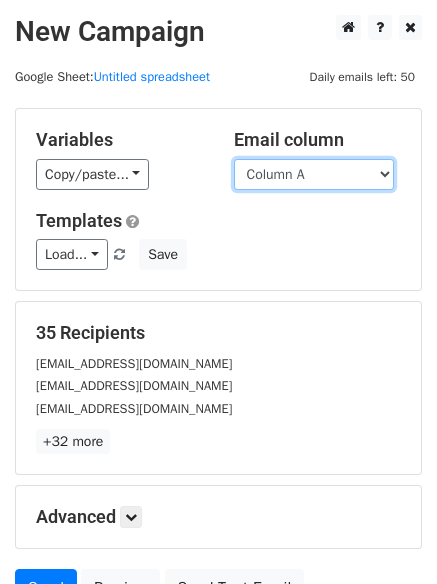 click on "Column A
Column B
Column C" at bounding box center [314, 174] 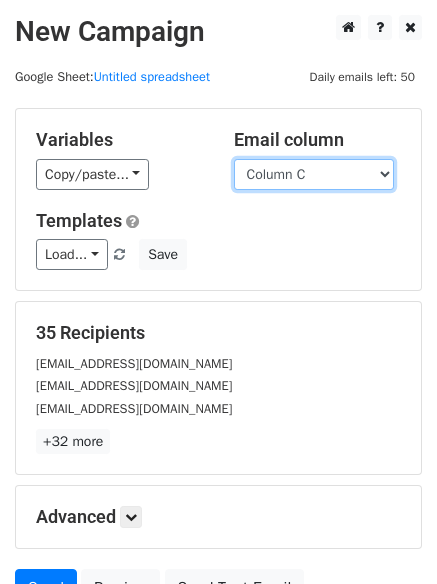 click on "Column A
Column B
Column C" at bounding box center (314, 174) 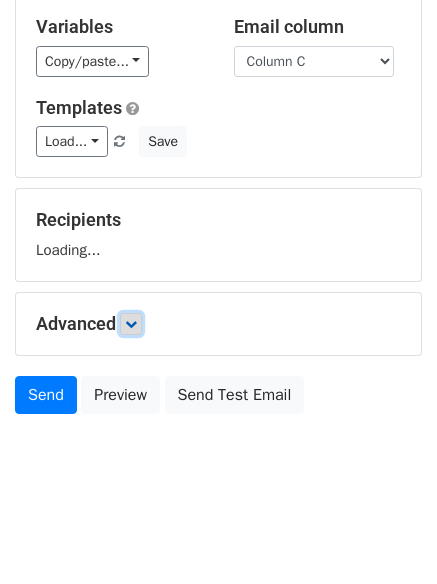 click at bounding box center (131, 324) 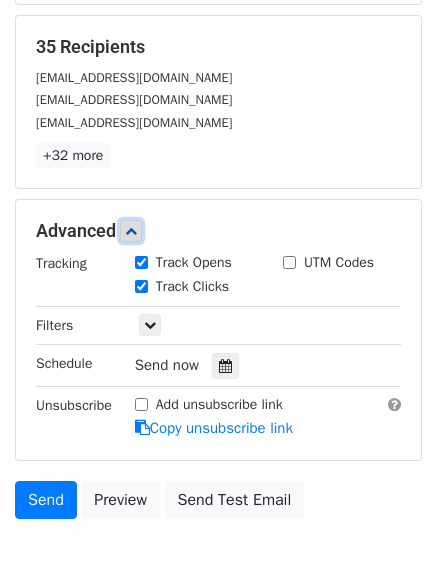 scroll, scrollTop: 294, scrollLeft: 0, axis: vertical 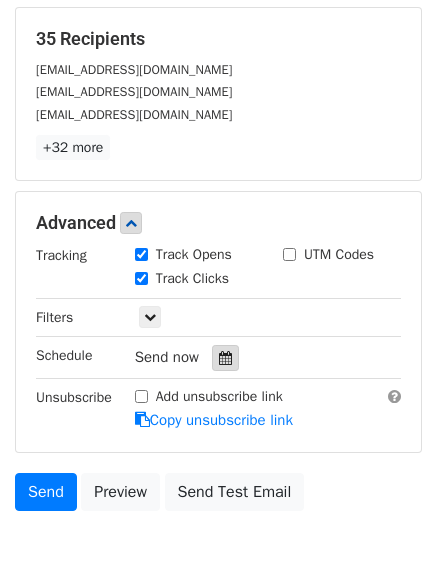 click at bounding box center (225, 358) 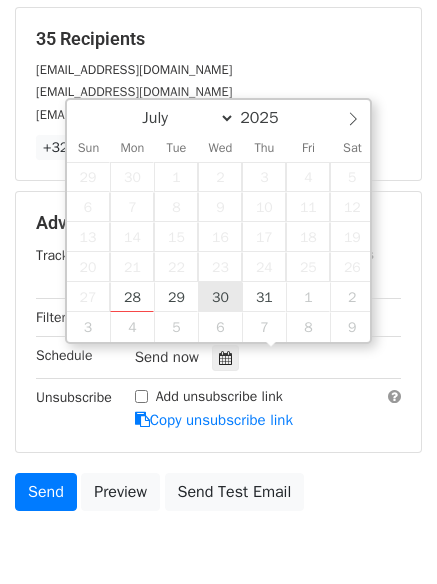 type on "2025-07-30 12:00" 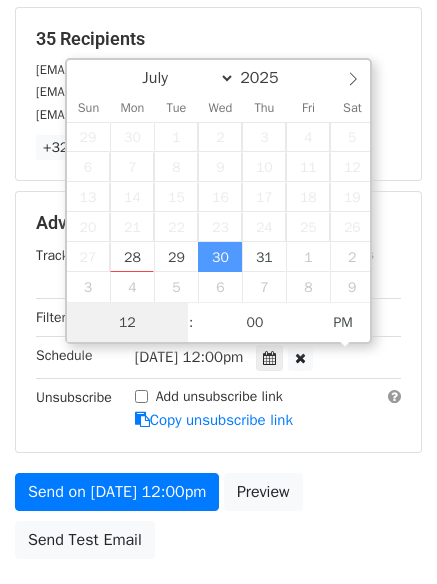 scroll, scrollTop: 1, scrollLeft: 0, axis: vertical 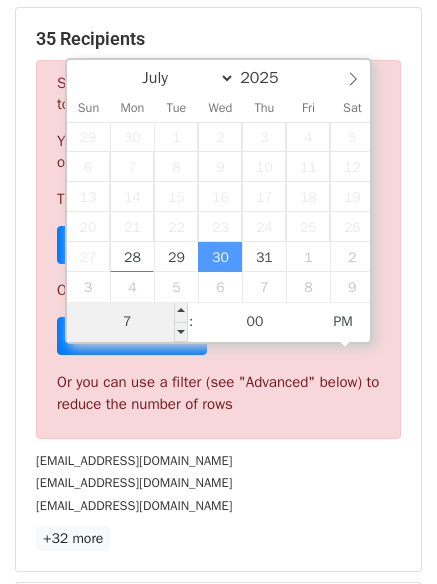 click on "7" at bounding box center [128, 322] 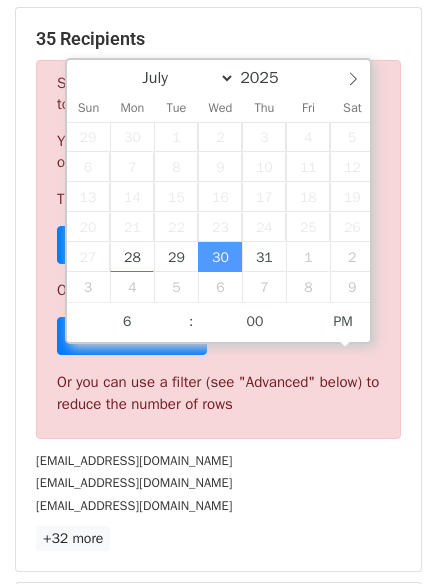 type on "2025-07-30 18:00" 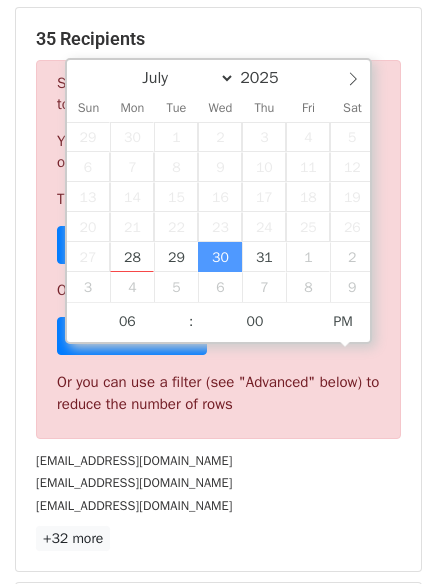 click on "[EMAIL_ADDRESS][DOMAIN_NAME]" at bounding box center [218, 505] 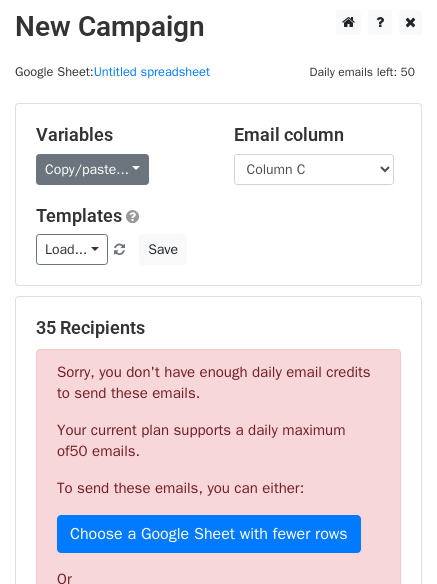 scroll, scrollTop: 0, scrollLeft: 0, axis: both 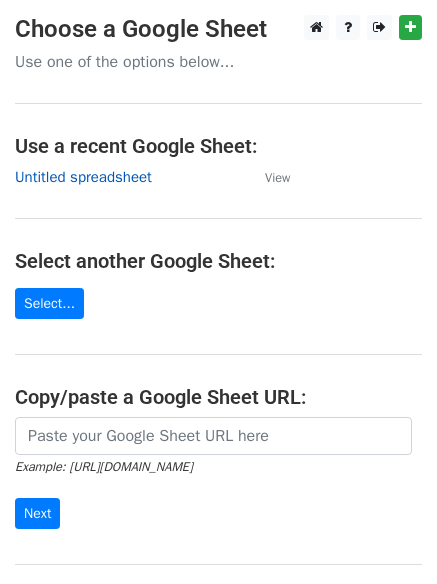 click on "Untitled spreadsheet" at bounding box center [83, 177] 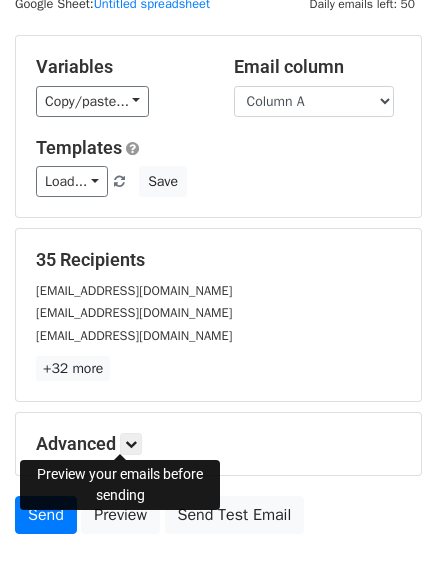 scroll, scrollTop: 113, scrollLeft: 0, axis: vertical 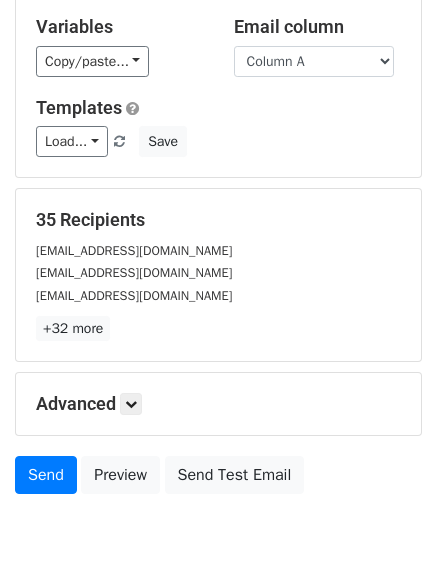 click on "Advanced" at bounding box center [218, 404] 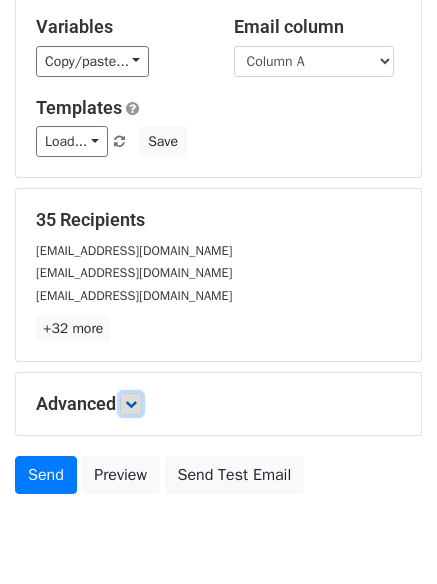 click at bounding box center [131, 404] 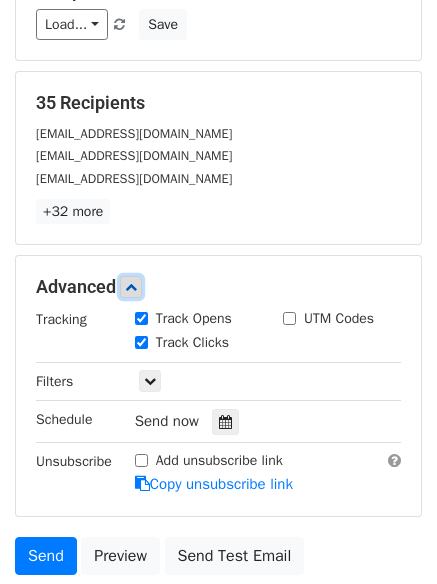 scroll, scrollTop: 389, scrollLeft: 0, axis: vertical 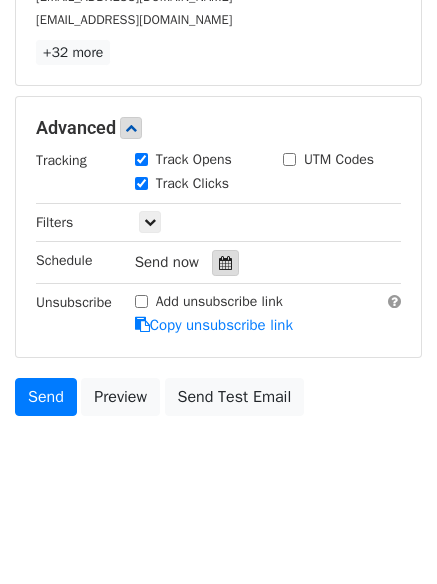 click at bounding box center (225, 263) 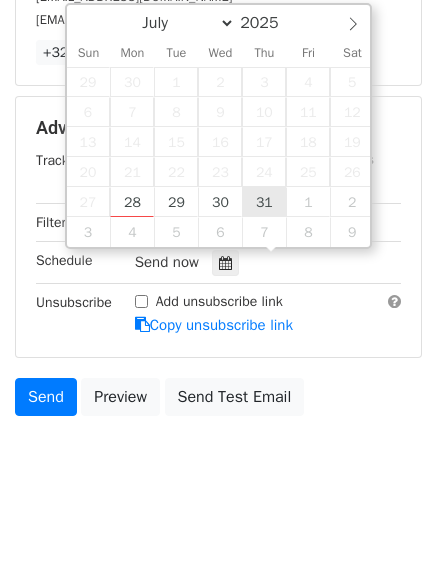 type on "2025-07-31 12:00" 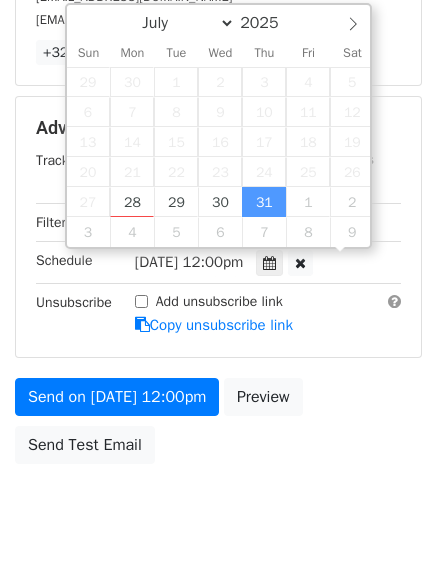 scroll, scrollTop: 1, scrollLeft: 0, axis: vertical 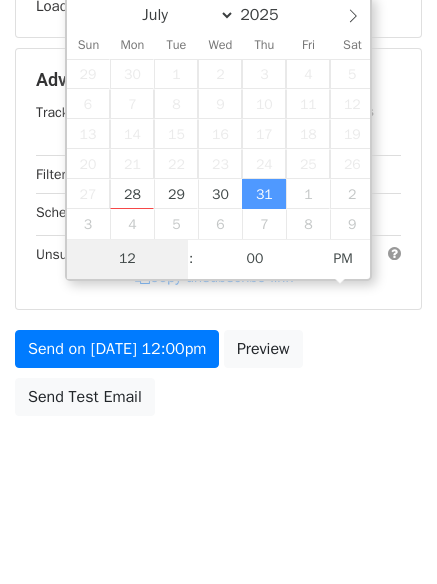 type on "7" 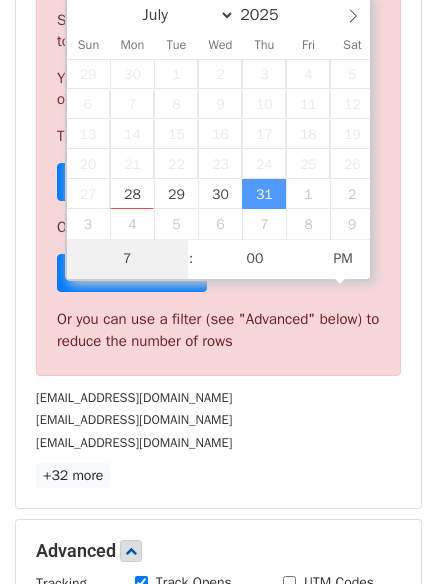 scroll, scrollTop: 389, scrollLeft: 0, axis: vertical 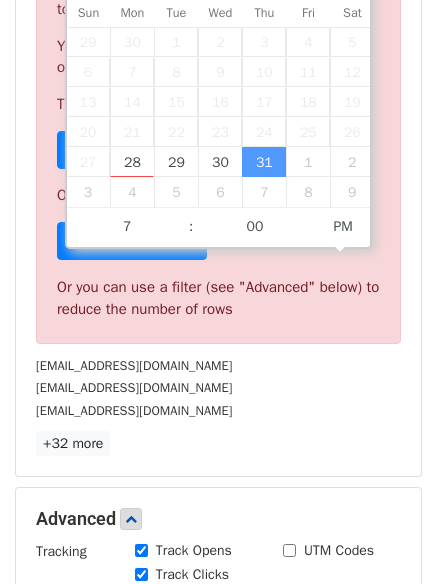type on "2025-07-31 19:00" 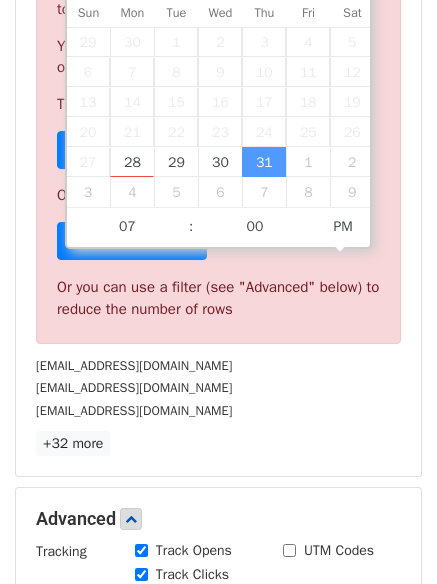 click on "35 Recipients
Sorry, you don't have enough daily email credits to send these emails.
Your current plan supports a daily maximum of  50 emails .
To send these emails, you can either:
Choose a Google Sheet with fewer rows
Or
Sign up for a plan
Or you can use a filter (see "Advanced" below) to reduce the number of rows
lodge@wcwl.com
info@nmlister.com
info@188bet.fm
+32 more
35 Recipients
×
lodge@wcwl.com
info@nmlister.com
info@188bet.fm
motherlycare.yuezi@gmail.com
info@kirschcosmeticstudio.com
info@tortoisecapital.com
hello@crakyourbags.com
info@cbcapital.com
info@buyric.com
info@vavsol.com
support@bitgo.com
info@CreditLeague.com
studio@dellafaille.co
contact@mfatraders.com
bobbyperdana48@gmail.com
ir@terrascend.com
mschackmann@deloitte.de
newaction@pomlaw.com
info@drrhemp.com
info@terrascend.com" at bounding box center [218, 194] 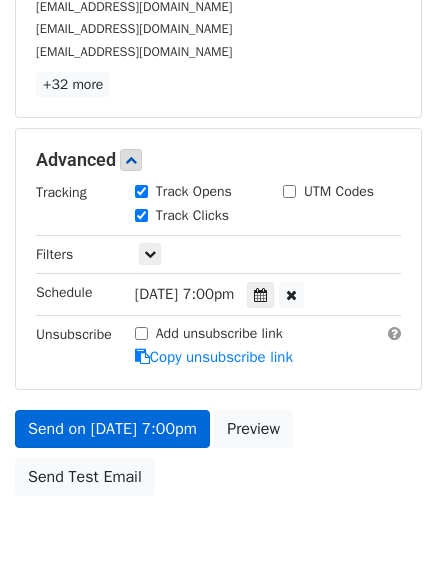 scroll, scrollTop: 389, scrollLeft: 0, axis: vertical 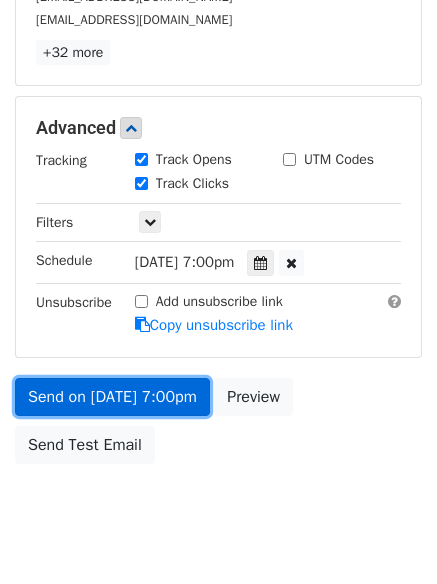 click on "Send on Jul 31 at 7:00pm" at bounding box center [112, 397] 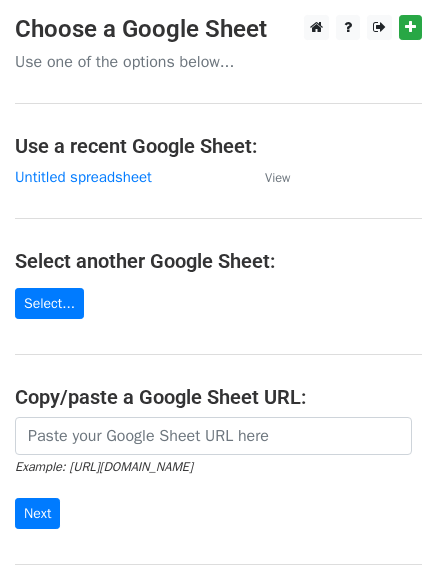 scroll, scrollTop: 0, scrollLeft: 0, axis: both 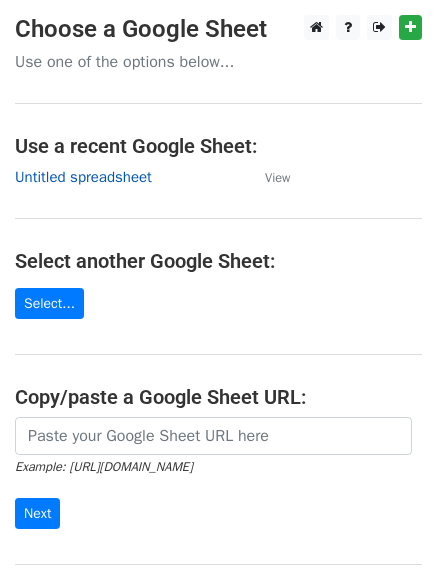 click on "Untitled spreadsheet" at bounding box center (83, 177) 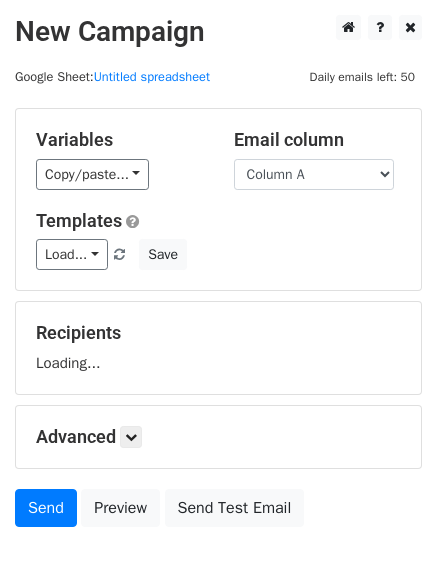 scroll, scrollTop: 0, scrollLeft: 0, axis: both 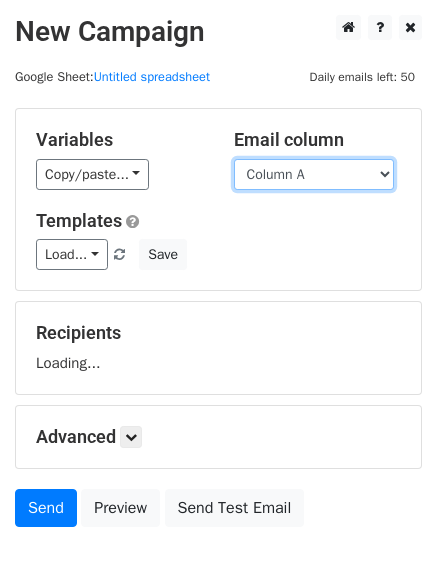 drag, startPoint x: 0, startPoint y: 0, endPoint x: 303, endPoint y: 184, distance: 354.49258 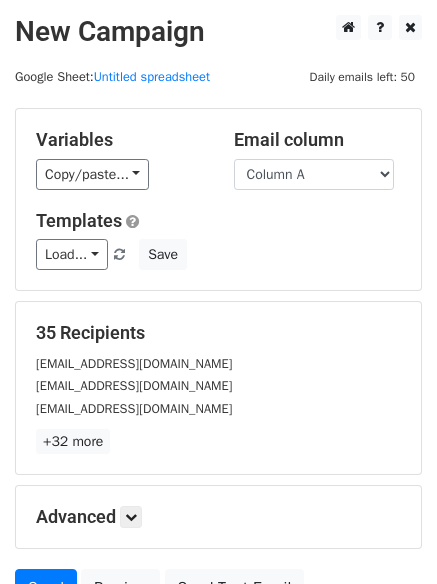 click on "Templates
Load...
No templates saved
Save" at bounding box center (218, 240) 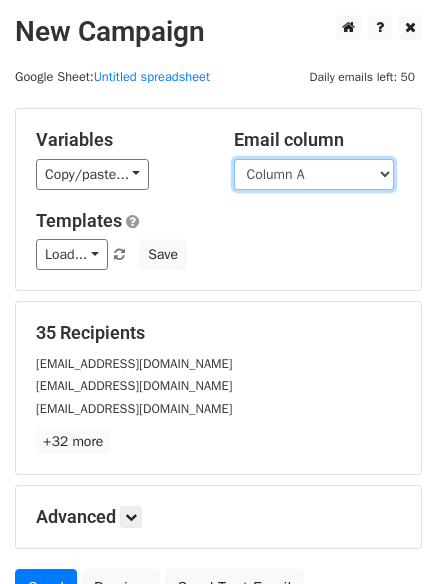 click on "Column A
Column B
Column C" at bounding box center [314, 174] 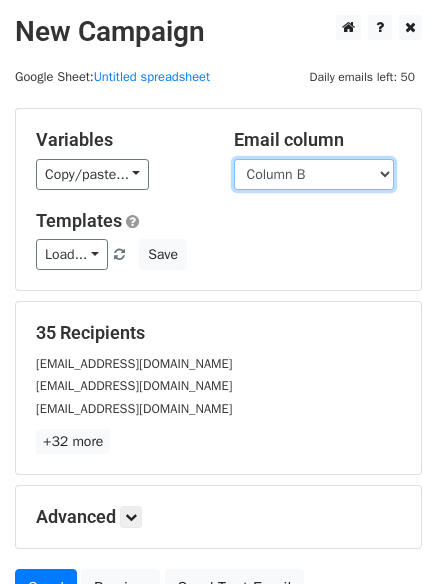 click on "Column A
Column B
Column C" at bounding box center [314, 174] 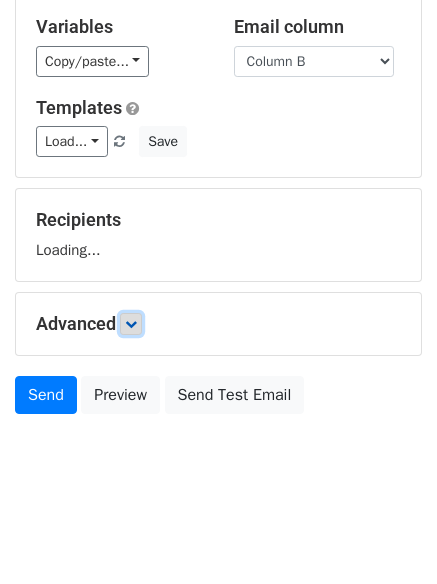 click at bounding box center (131, 324) 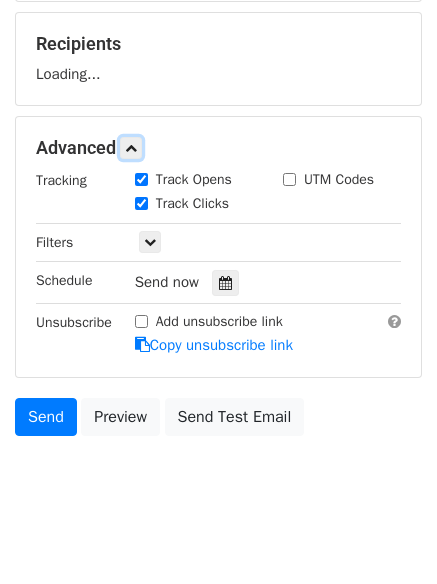 scroll, scrollTop: 295, scrollLeft: 0, axis: vertical 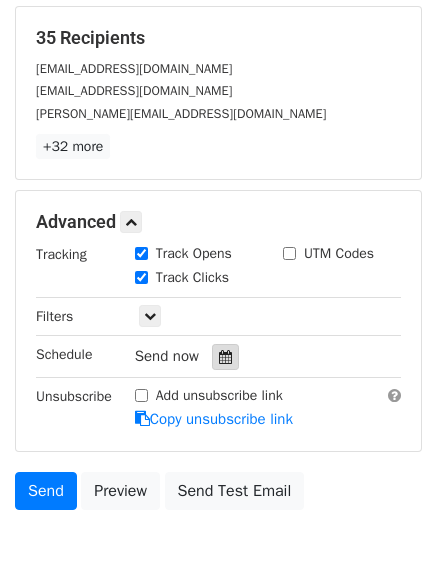click at bounding box center [225, 357] 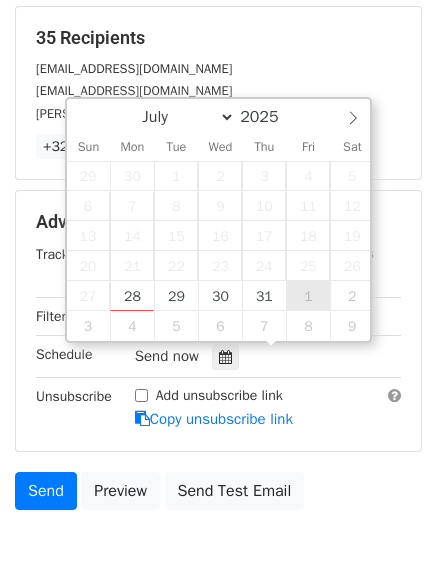 type on "2025-08-01 12:00" 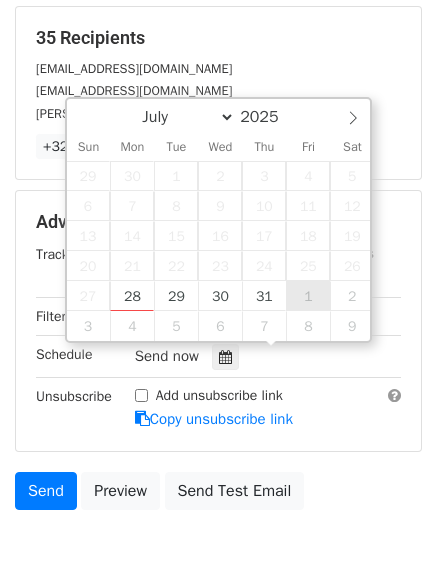 select on "7" 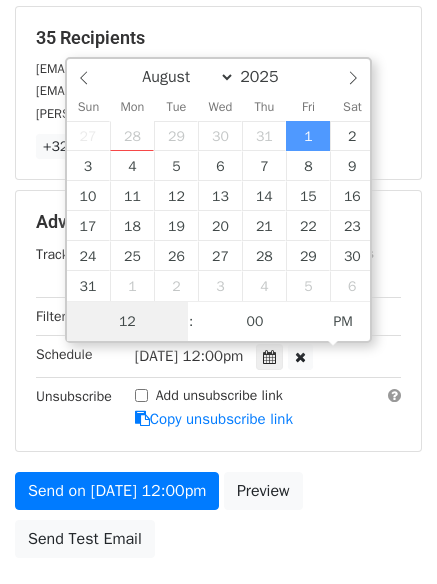 scroll, scrollTop: 1, scrollLeft: 0, axis: vertical 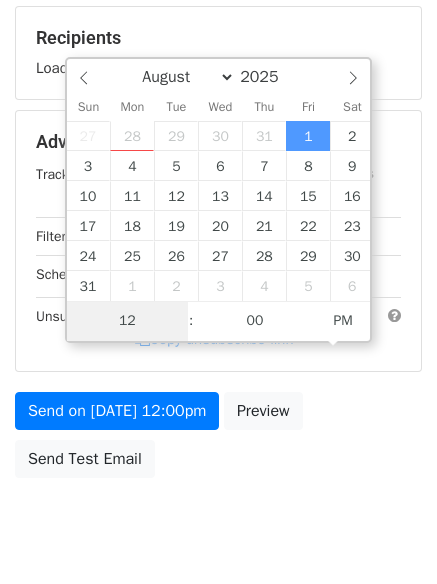 type on "8" 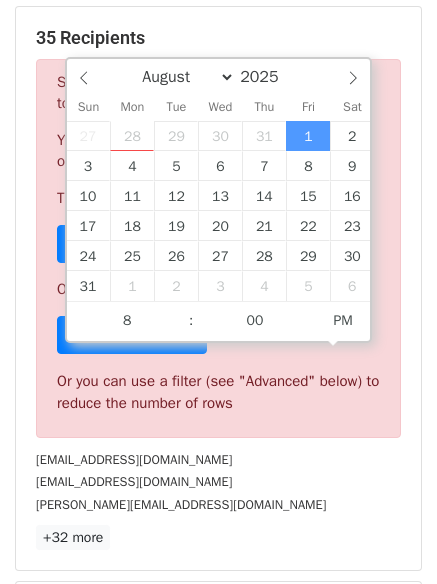 type on "2025-08-01 20:00" 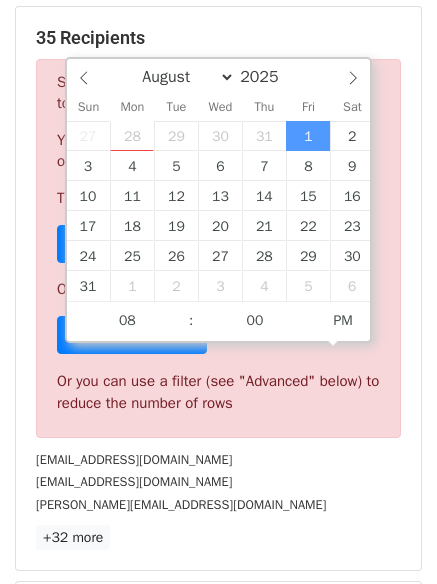 click on "+32 more" at bounding box center [218, 537] 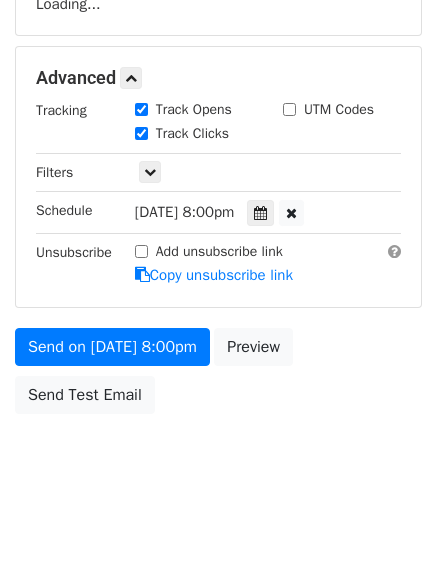 scroll, scrollTop: 357, scrollLeft: 0, axis: vertical 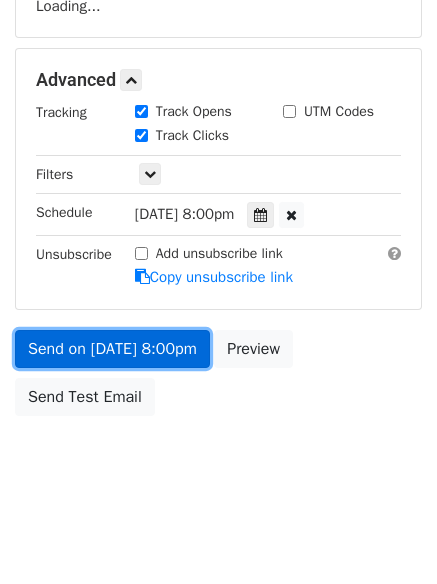 click on "Send on Aug 1 at 8:00pm" at bounding box center [112, 349] 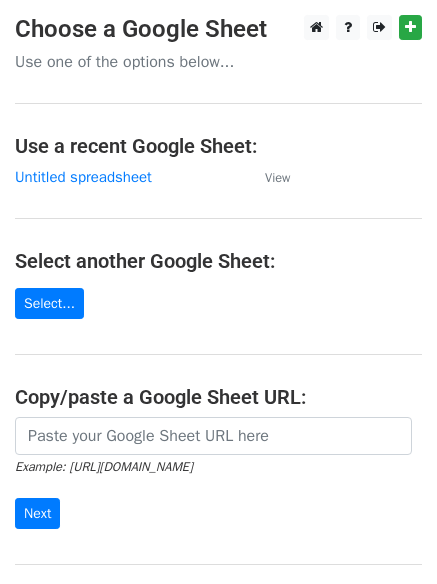 scroll, scrollTop: 0, scrollLeft: 0, axis: both 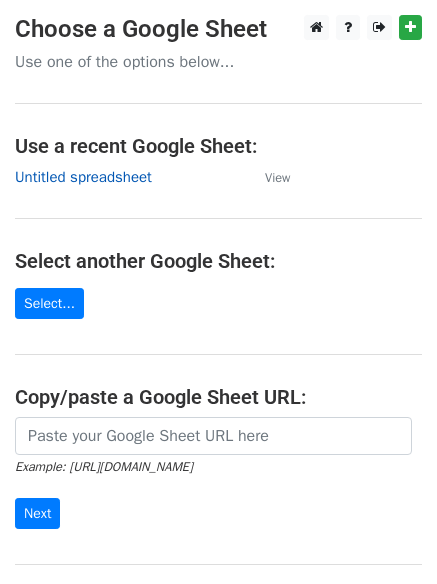click on "Untitled spreadsheet" at bounding box center [83, 177] 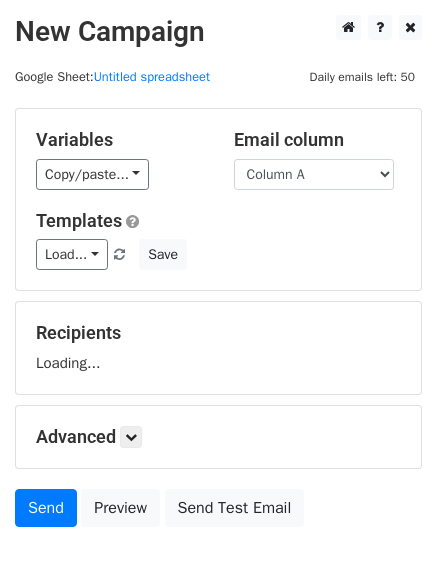 click on "Column A
Column B
Column C" at bounding box center (314, 174) 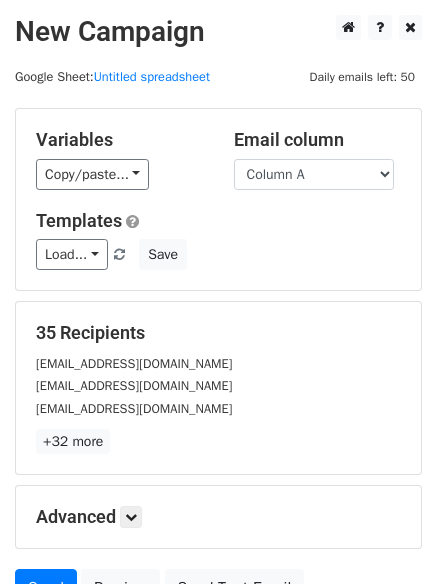 click on "Email column
Column A
Column B
Column C" at bounding box center [318, 159] 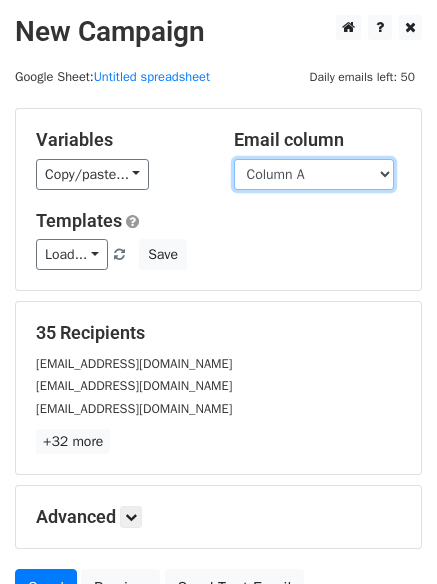 drag, startPoint x: 316, startPoint y: 167, endPoint x: 316, endPoint y: 180, distance: 13 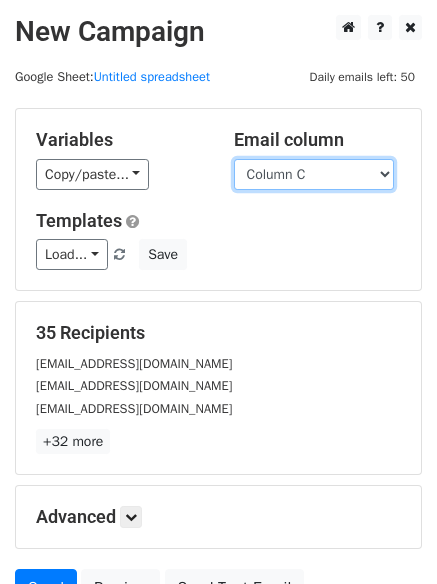 click on "Column A
Column B
Column C" at bounding box center (314, 174) 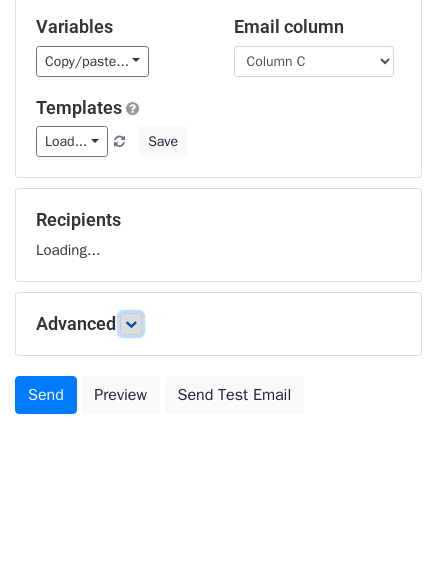 click at bounding box center (131, 324) 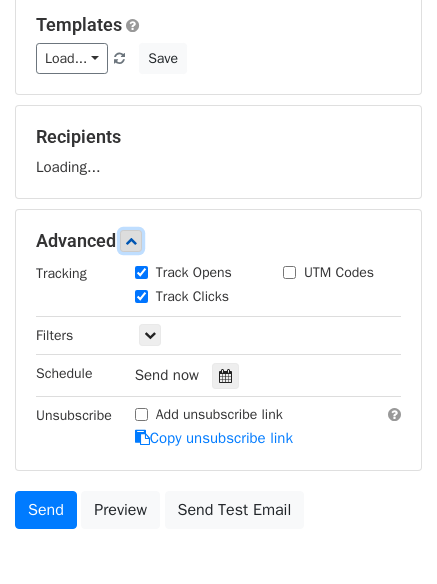 scroll, scrollTop: 299, scrollLeft: 0, axis: vertical 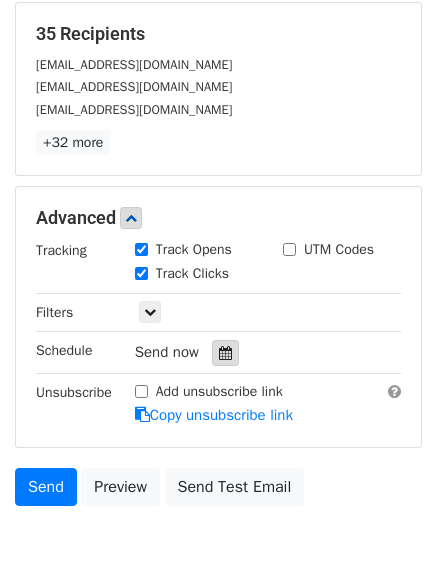 click at bounding box center [225, 353] 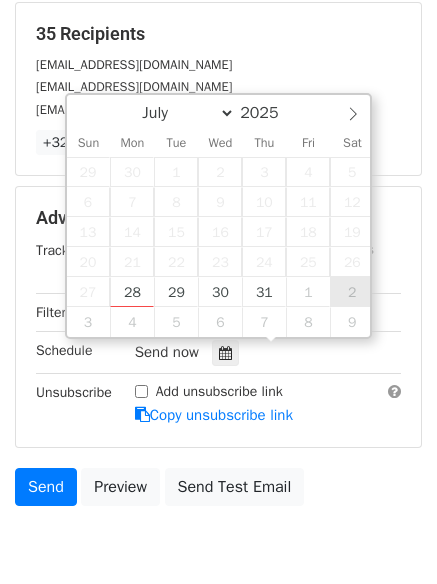 type on "[DATE] 12:00" 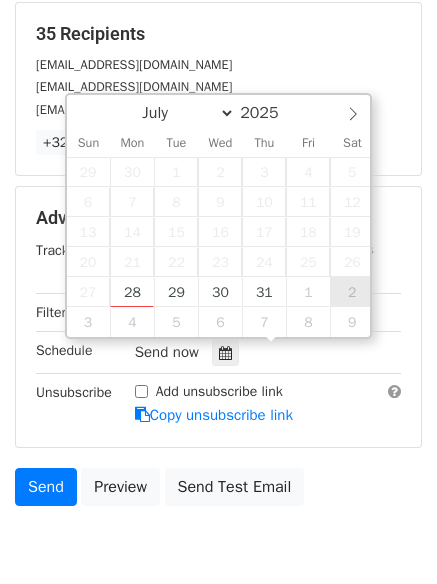 select on "7" 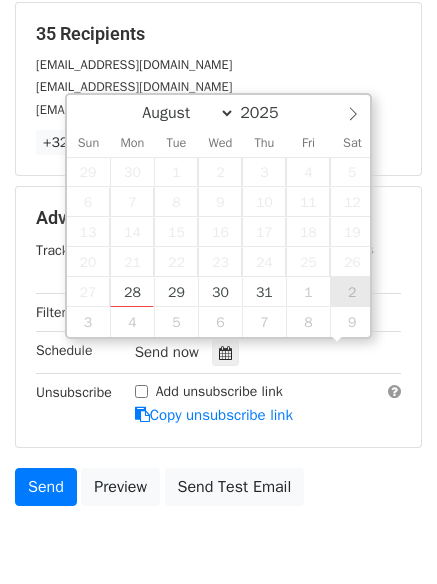 scroll, scrollTop: 1, scrollLeft: 0, axis: vertical 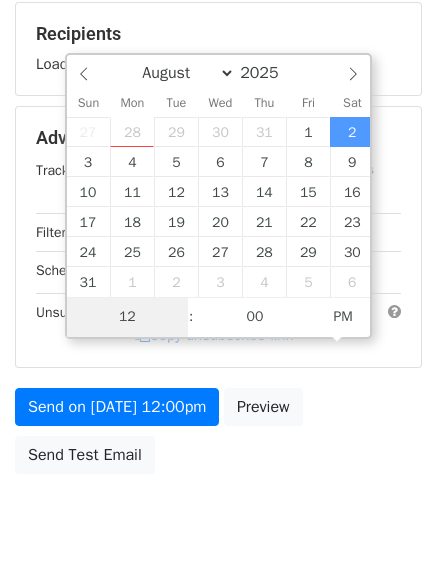type on "9" 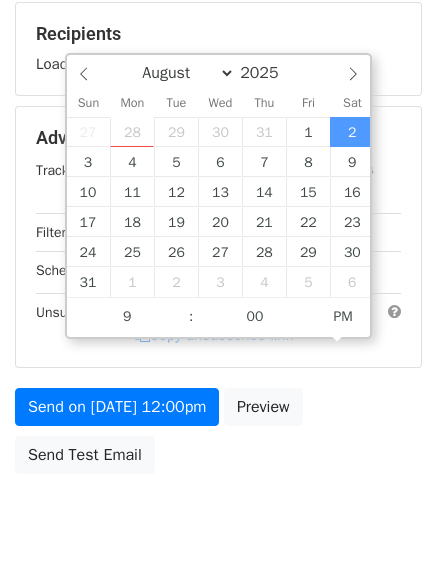 type on "[DATE] 21:00" 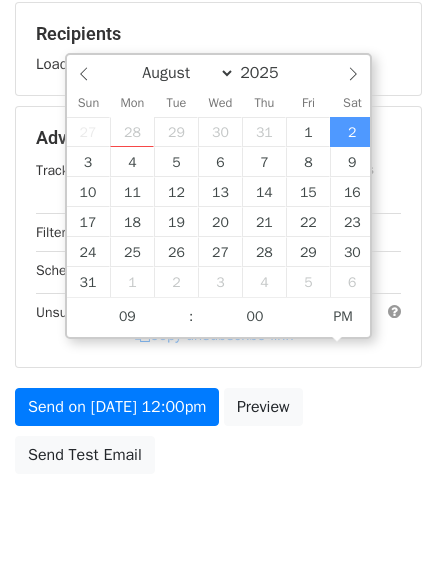 click on "New Campaign
Daily emails left: 50
Google Sheet:
Untitled spreadsheet
Variables
Copy/paste...
{{Column A}}
{{Column B}}
{{Column C}}
Email column
Column A
Column B
Column C
Templates
Load...
No templates saved
Save
Recipients Loading...
Advanced
Tracking
Track Opens
UTM Codes
Track Clicks
Filters
Only include spreadsheet rows that match the following filters:
Schedule
[DATE]-08-02 21:00
Unsubscribe
Add unsubscribe link
Copy unsubscribe link
Send on [DATE] 12:00pm
Preview
Send Test Email
July August September October November [DATE]
Sun Mon Tue Wed Thu Fri Sat
27" at bounding box center [218, 172] 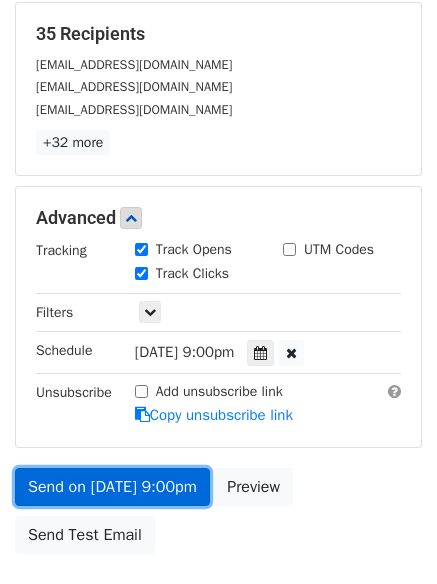 click on "Send on [DATE] 9:00pm" at bounding box center (112, 487) 